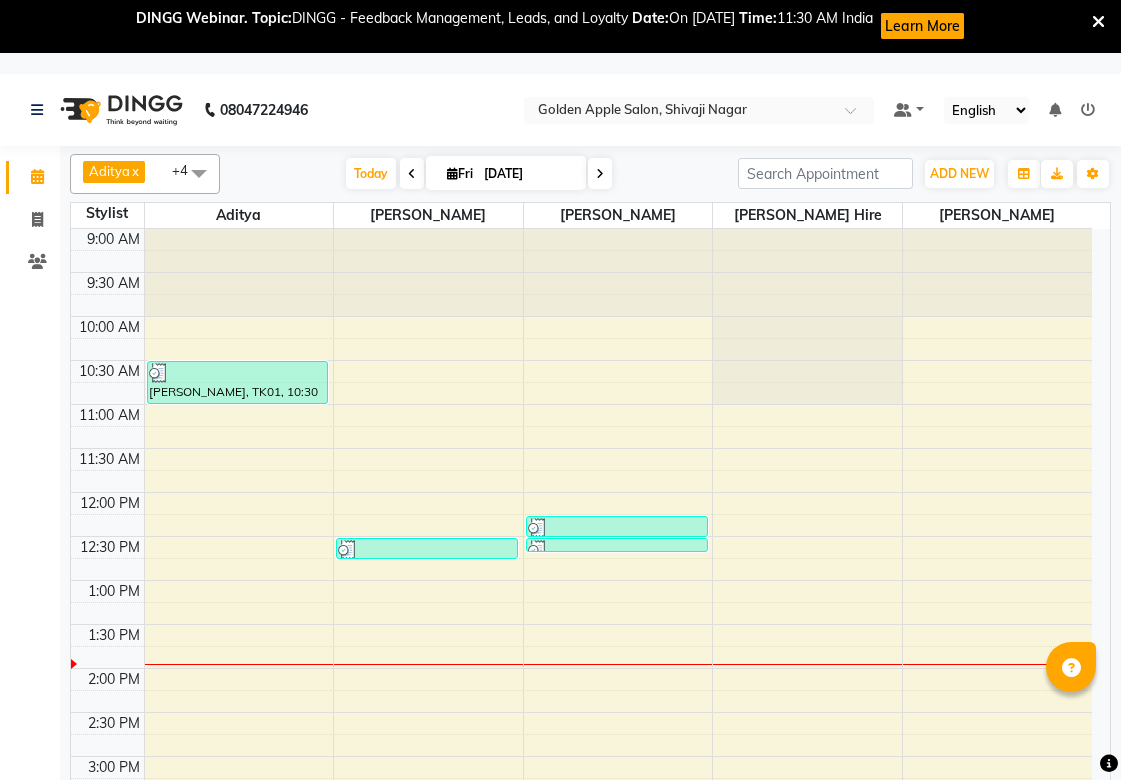 scroll, scrollTop: 0, scrollLeft: 0, axis: both 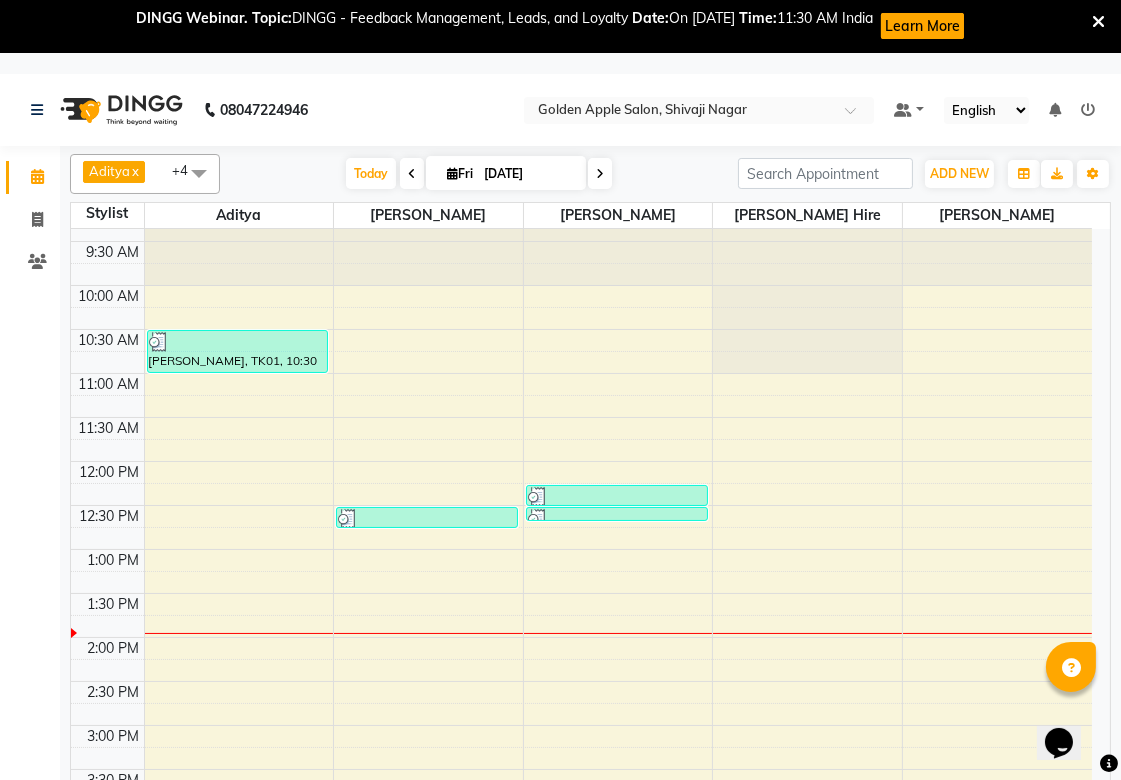 click on "9:00 AM 9:30 AM 10:00 AM 10:30 AM 11:00 AM 11:30 AM 12:00 PM 12:30 PM 1:00 PM 1:30 PM 2:00 PM 2:30 PM 3:00 PM 3:30 PM 4:00 PM 4:30 PM 5:00 PM 5:30 PM 6:00 PM 6:30 PM 7:00 PM 7:30 PM 8:00 PM 8:30 PM 9:00 PM 9:30 PM     [PERSON_NAME], TK01, 10:30 AM-11:00 AM, Mens Hair wash,Mens Beared      Pooja nandute, TK03, 12:30 PM-12:45 PM, eyebrows     [PERSON_NAME], TK02, 12:15 PM-12:30 PM, eyebrows     [PERSON_NAME], TK02, 12:30 PM-12:36 PM, [GEOGRAPHIC_DATA]" at bounding box center [581, 769] 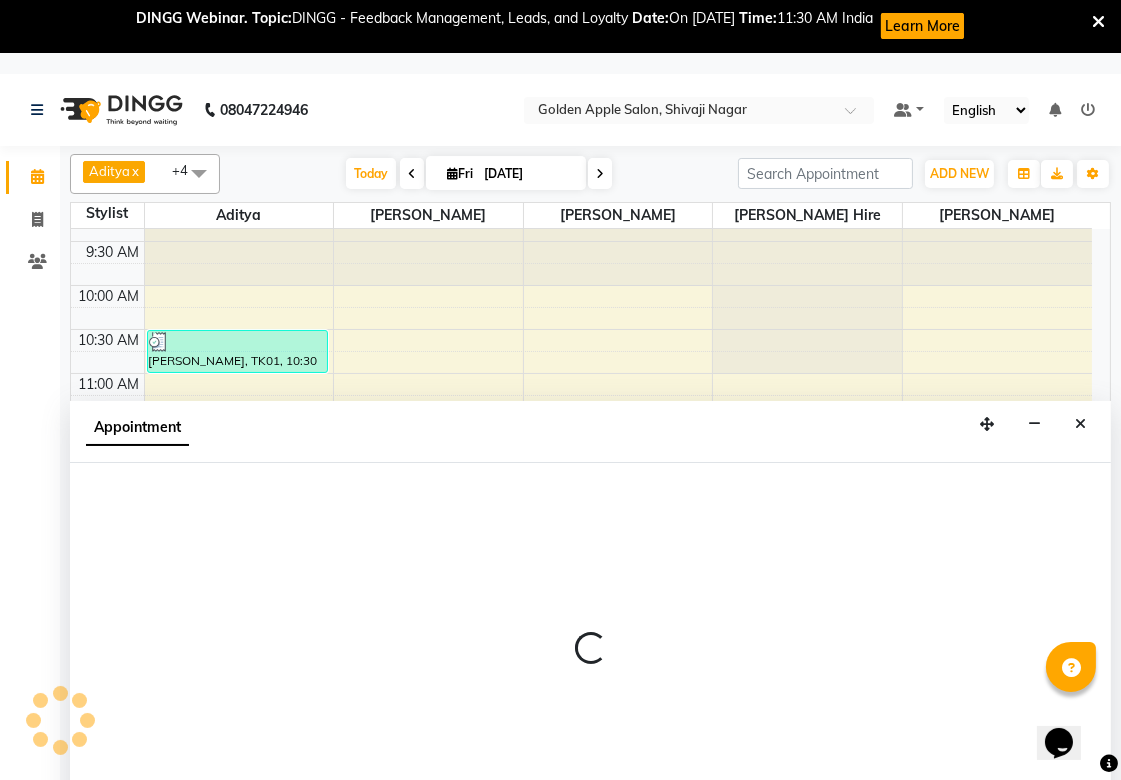 scroll, scrollTop: 74, scrollLeft: 0, axis: vertical 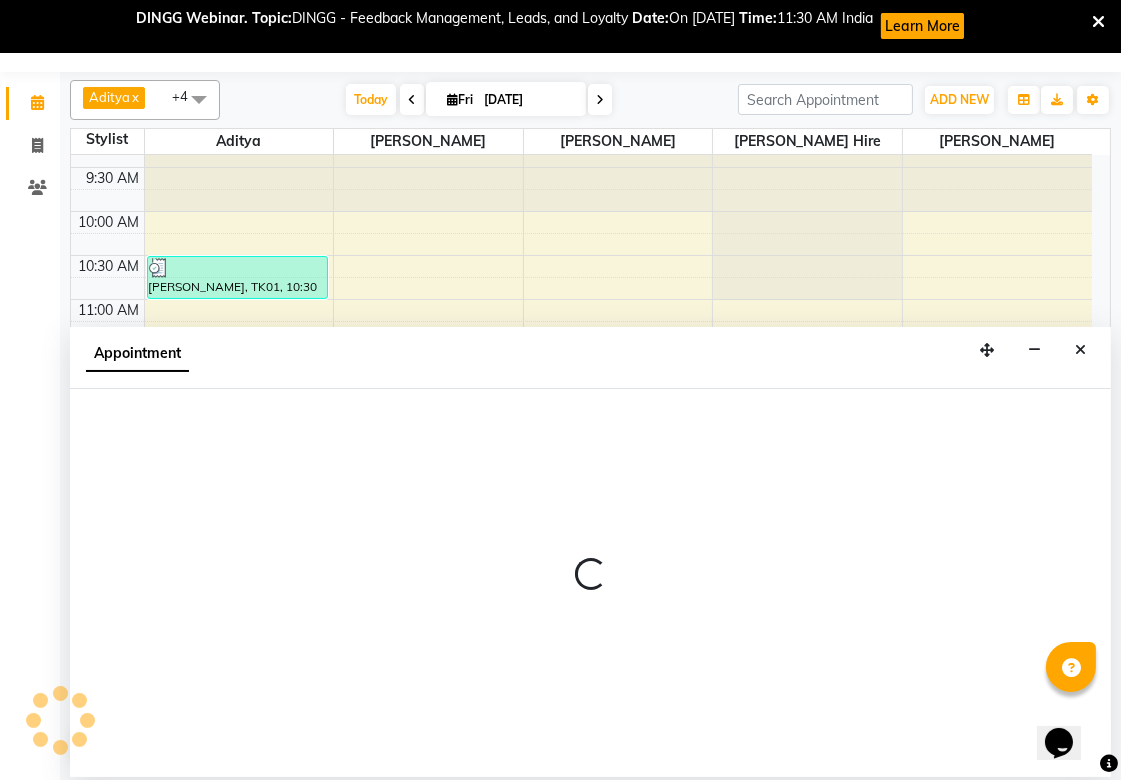 select on "45043" 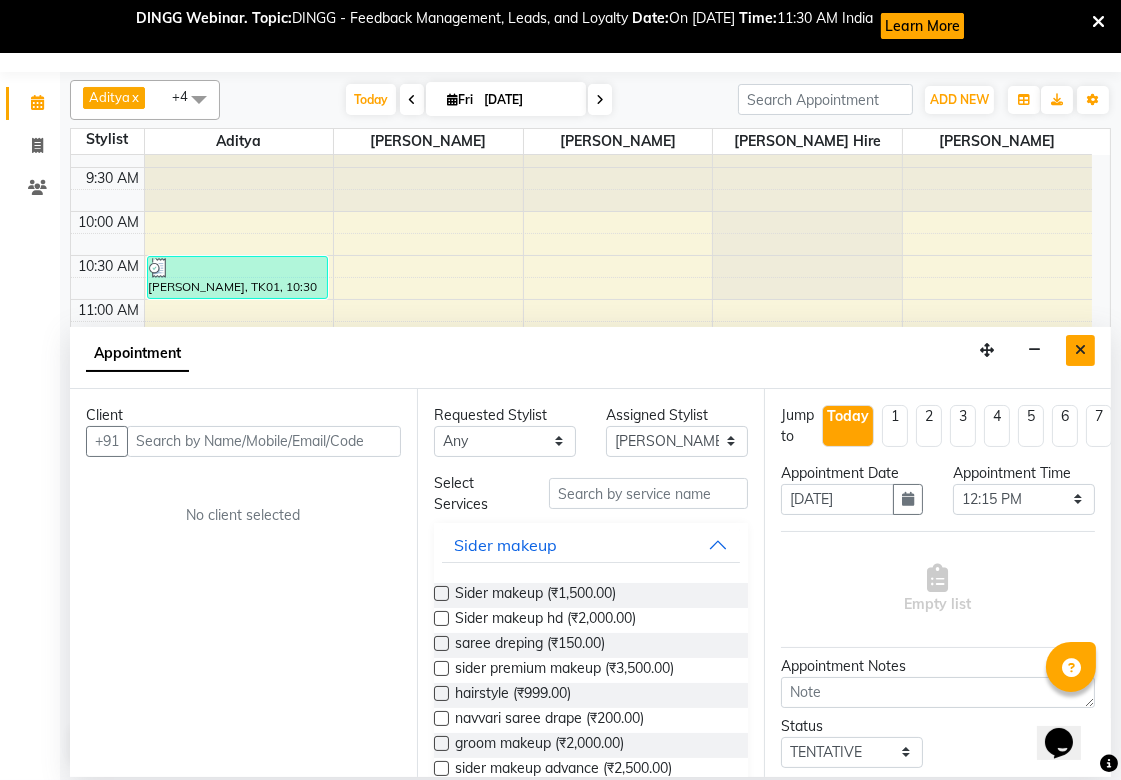 click at bounding box center [1080, 350] 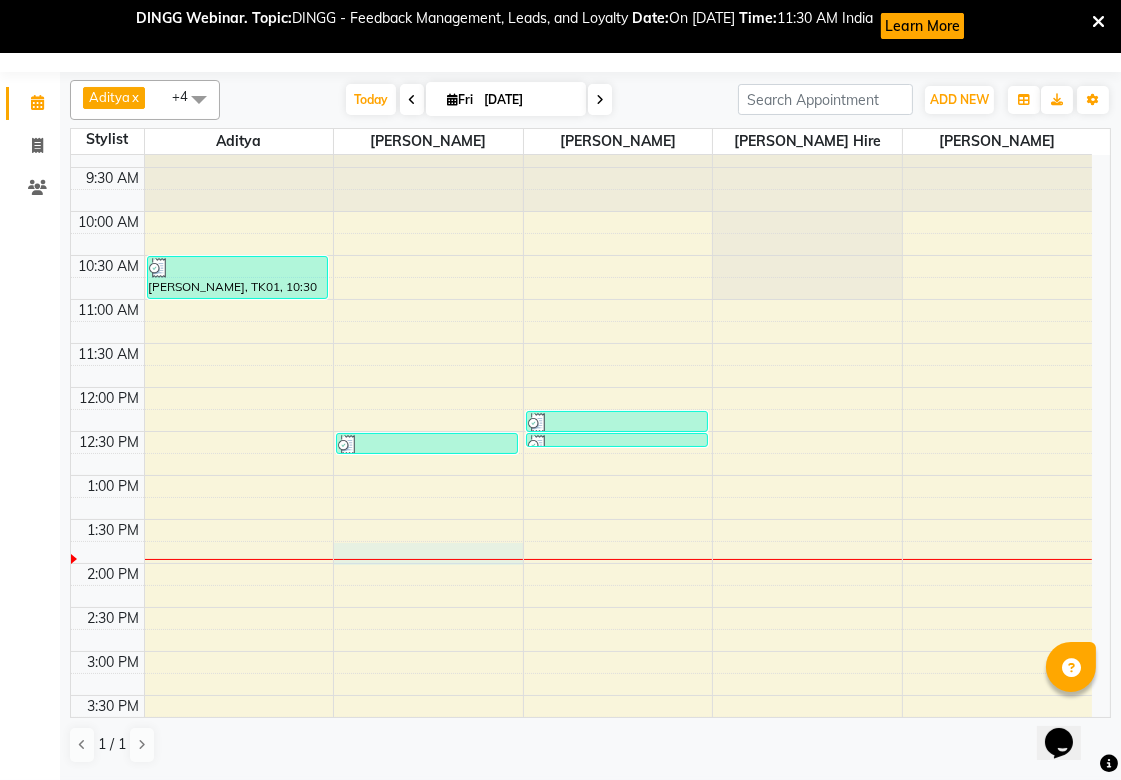 click at bounding box center (428, 559) 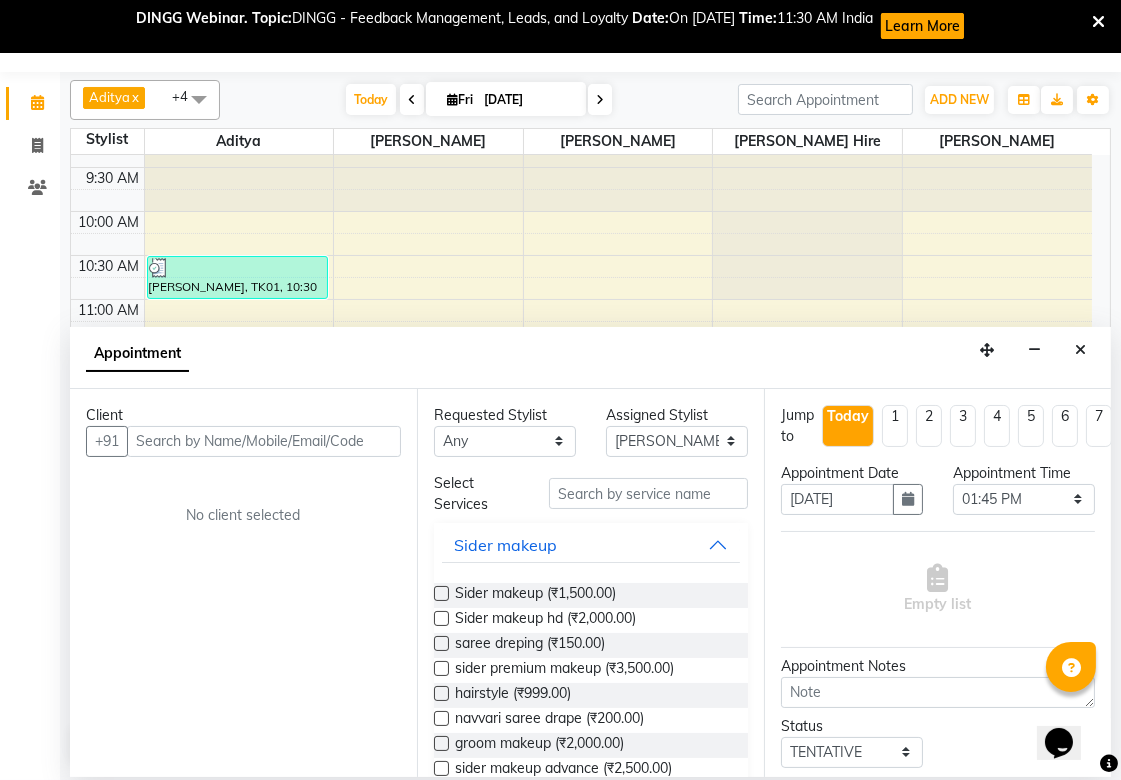 click at bounding box center [264, 441] 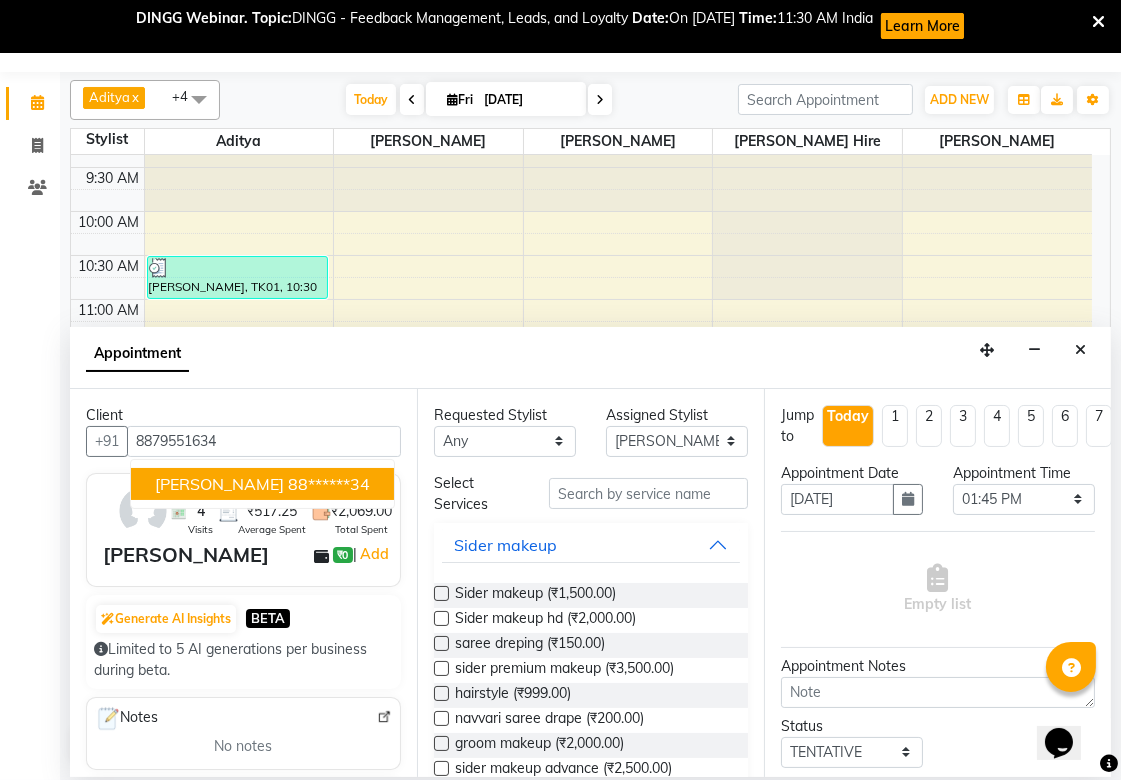 click on "[PERSON_NAME]" at bounding box center (219, 484) 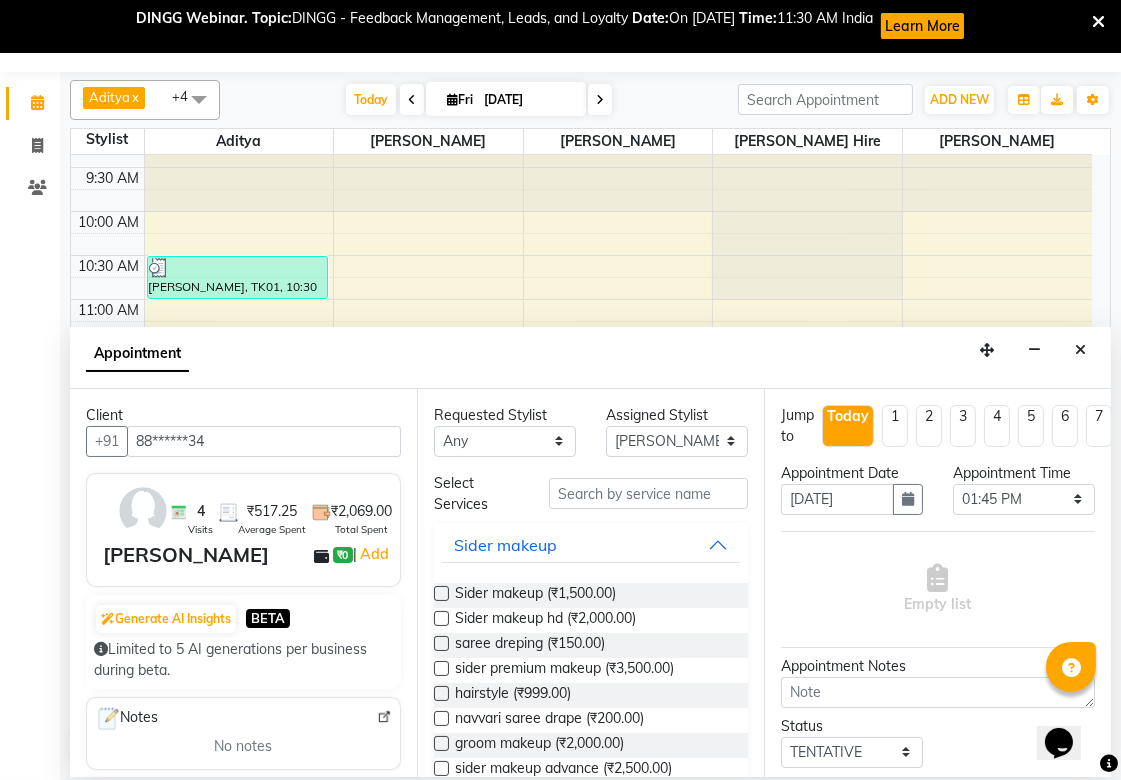 type on "88******34" 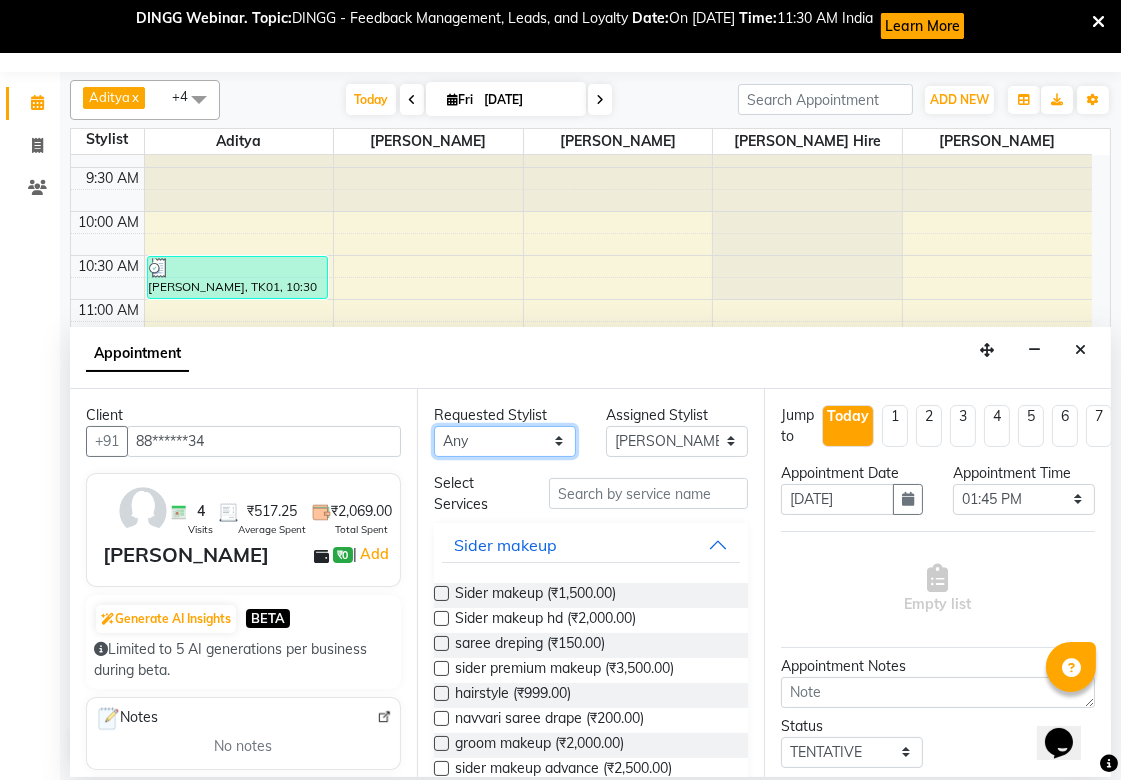 click on "Any [PERSON_NAME] Satarrdekar ashwini [PERSON_NAME] Hire operator" at bounding box center [505, 441] 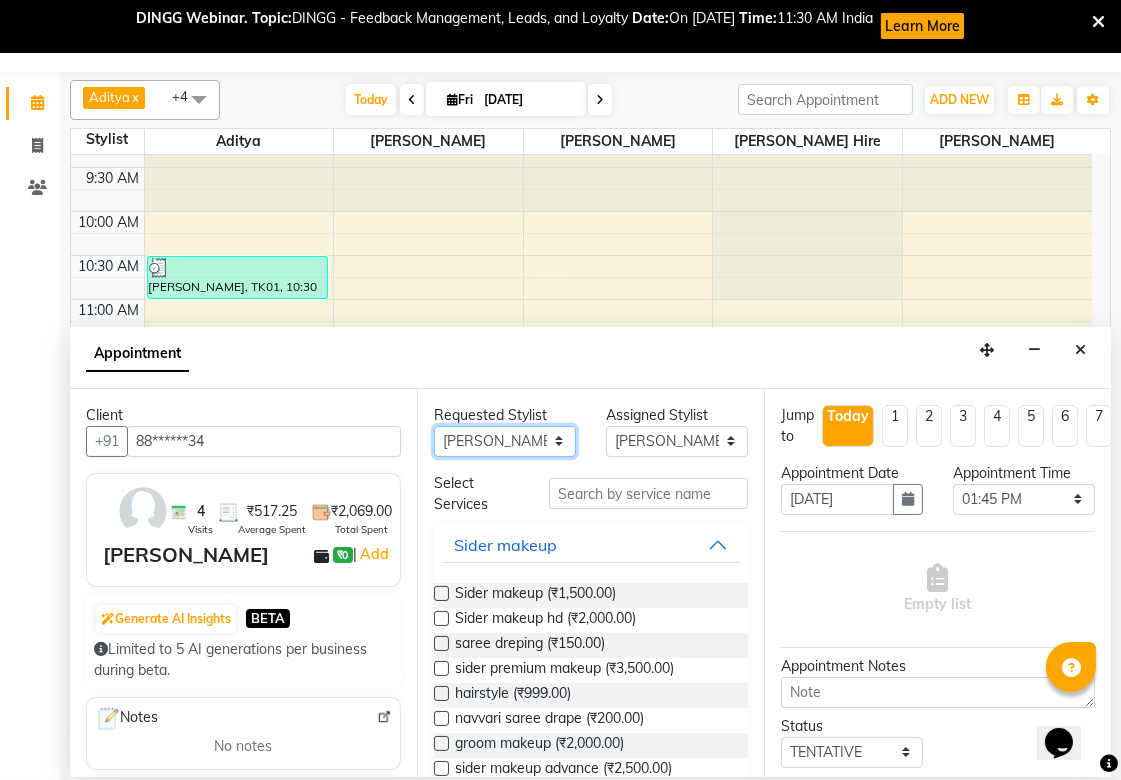 click on "Any [PERSON_NAME] Satarrdekar ashwini [PERSON_NAME] Hire operator" at bounding box center (505, 441) 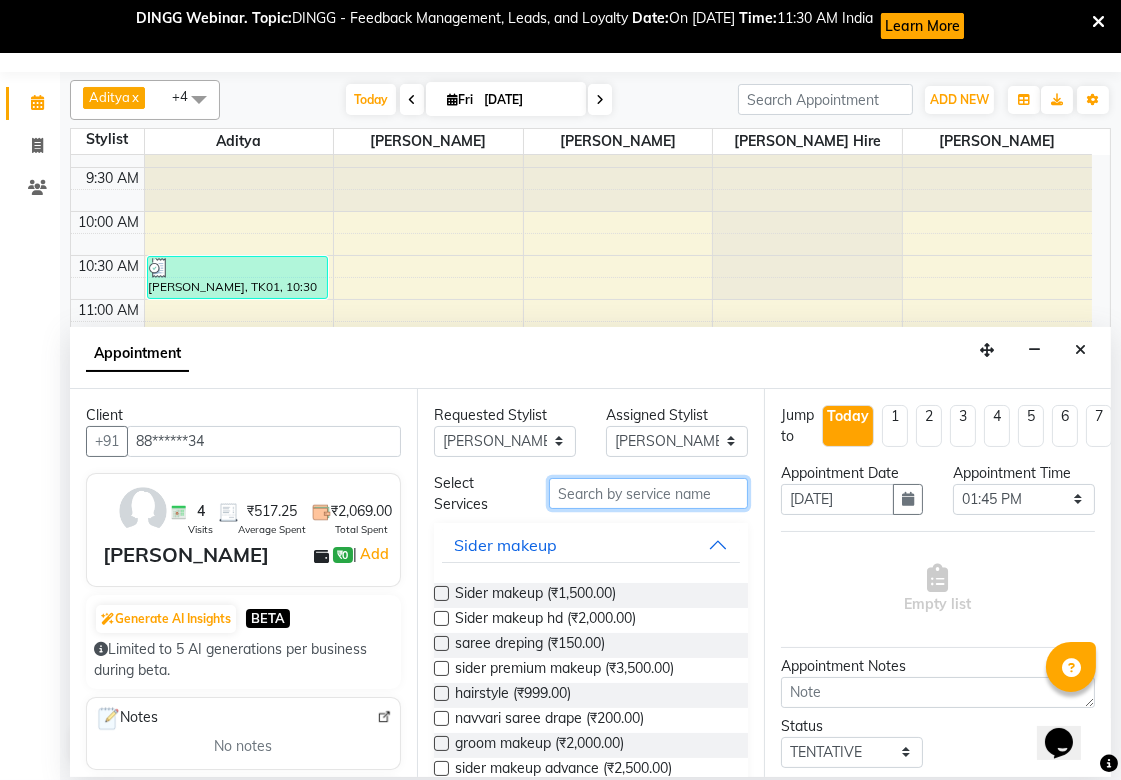 click at bounding box center (648, 493) 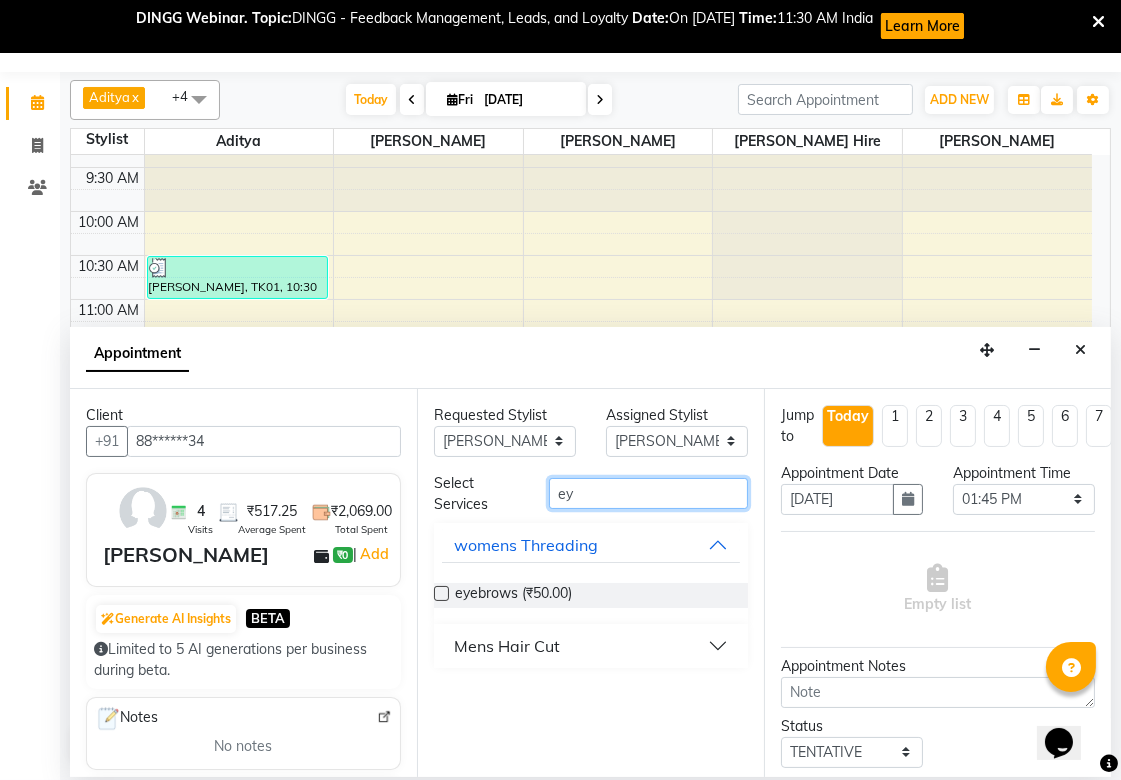type on "ey" 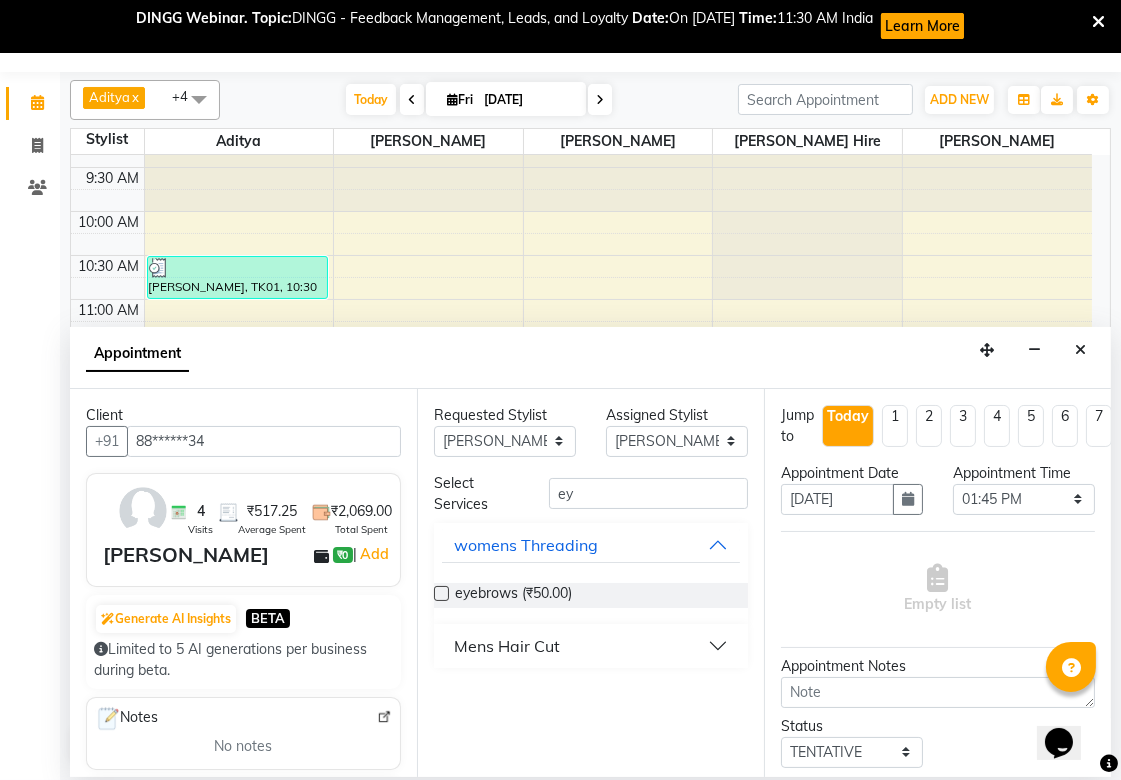 click at bounding box center [441, 593] 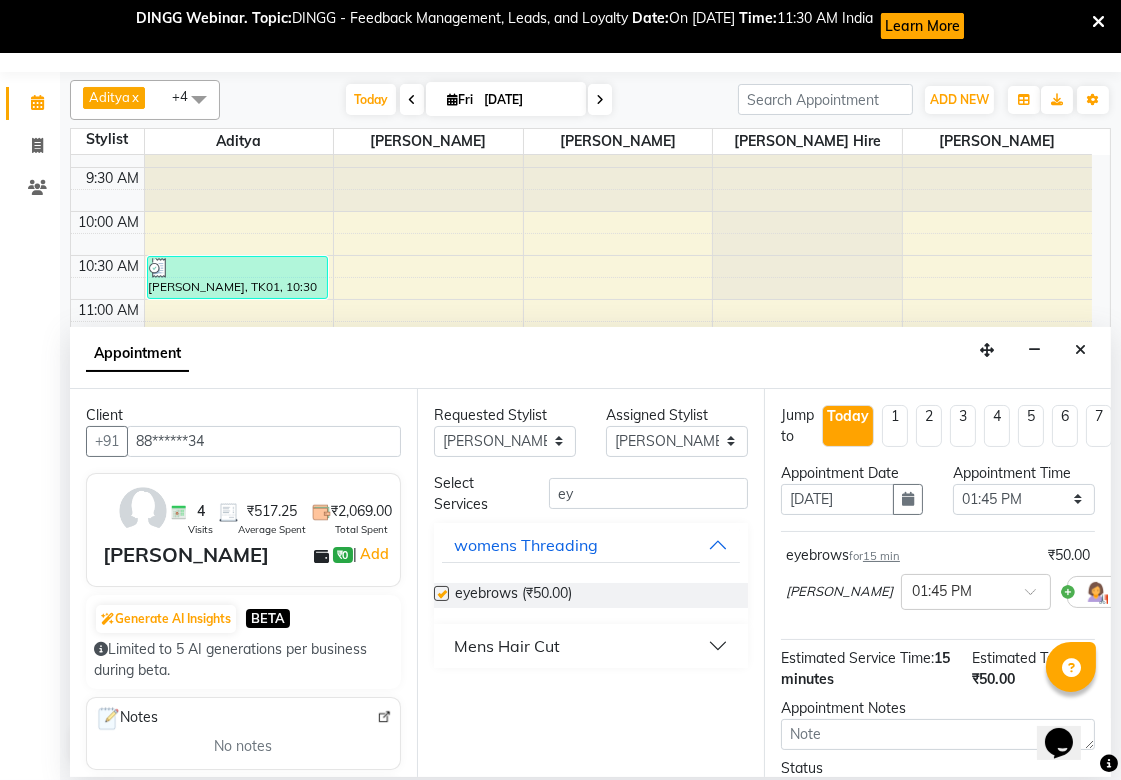 checkbox on "false" 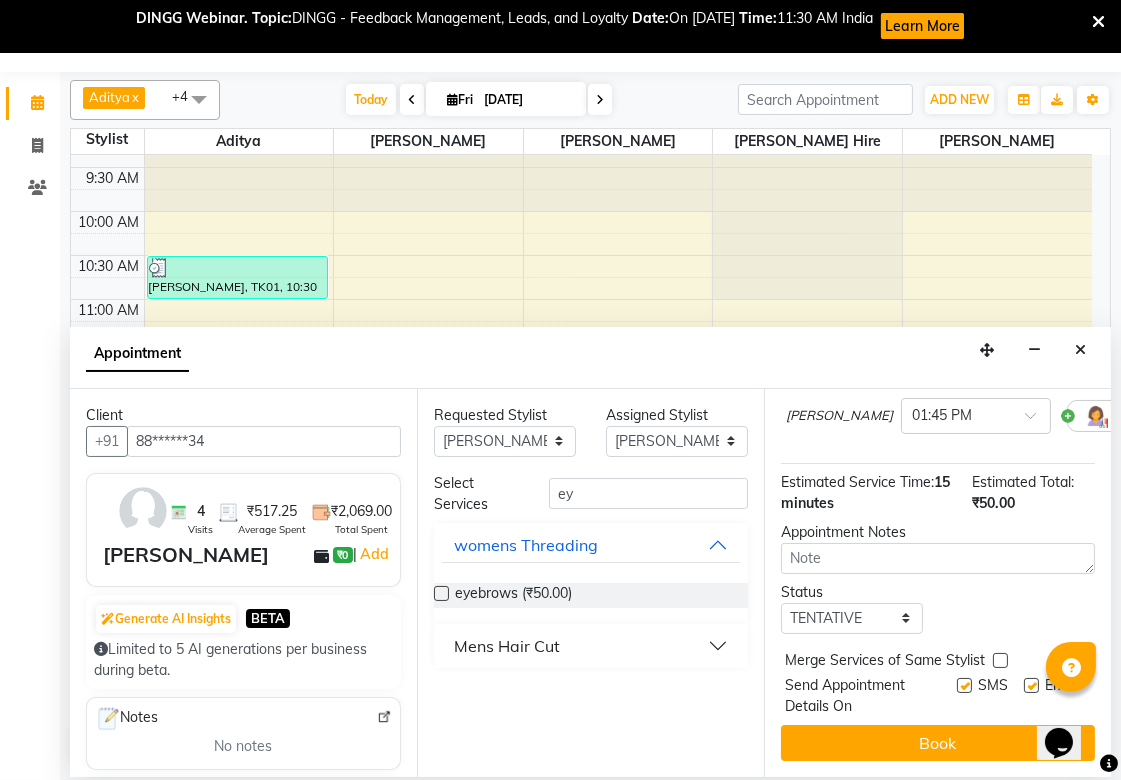scroll, scrollTop: 195, scrollLeft: 0, axis: vertical 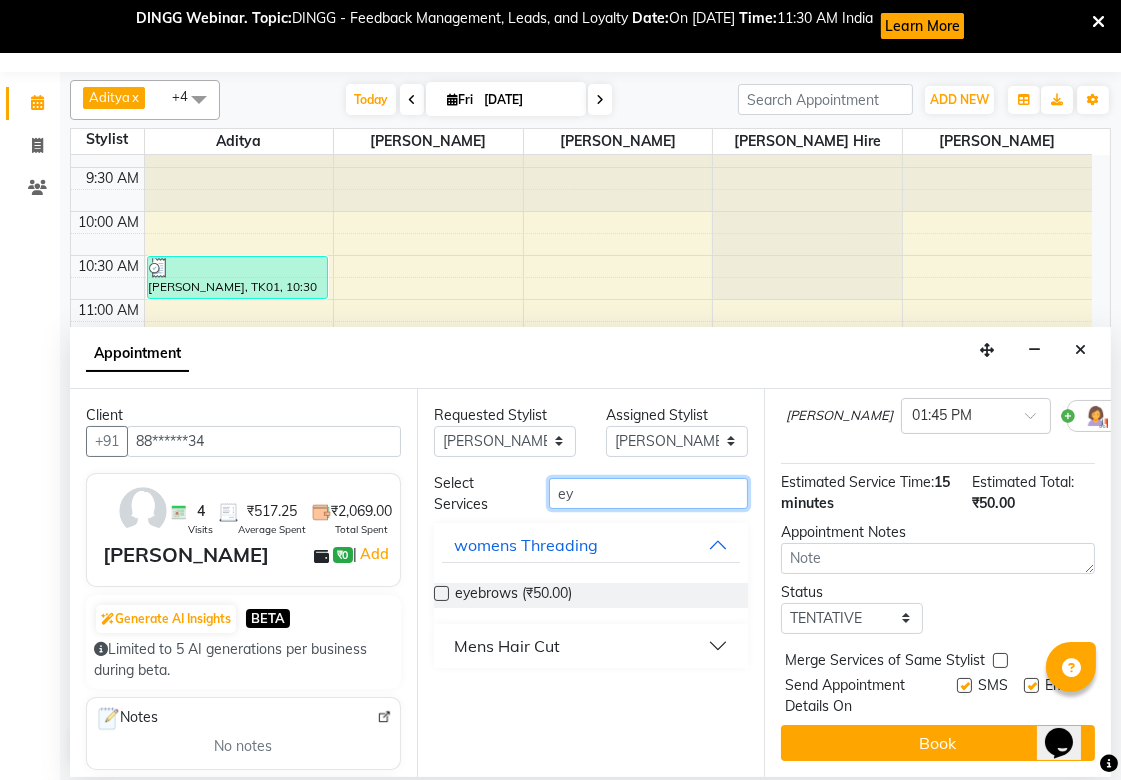click on "ey" at bounding box center (648, 493) 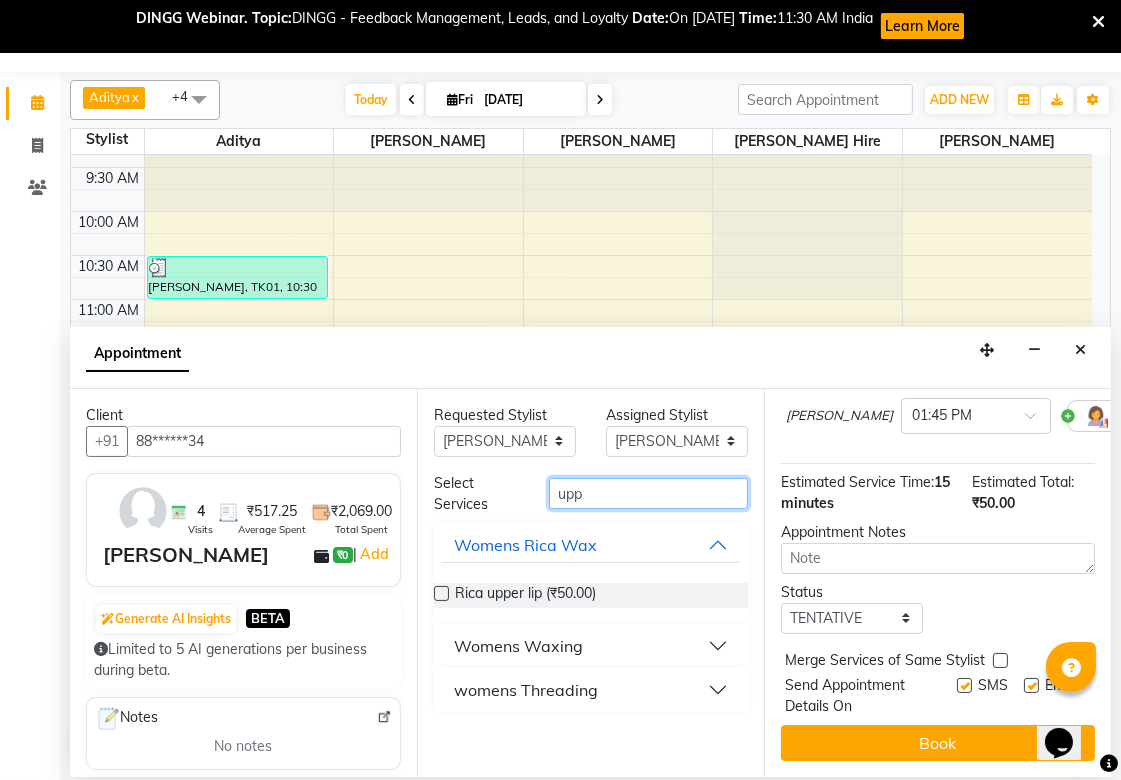 type on "upp" 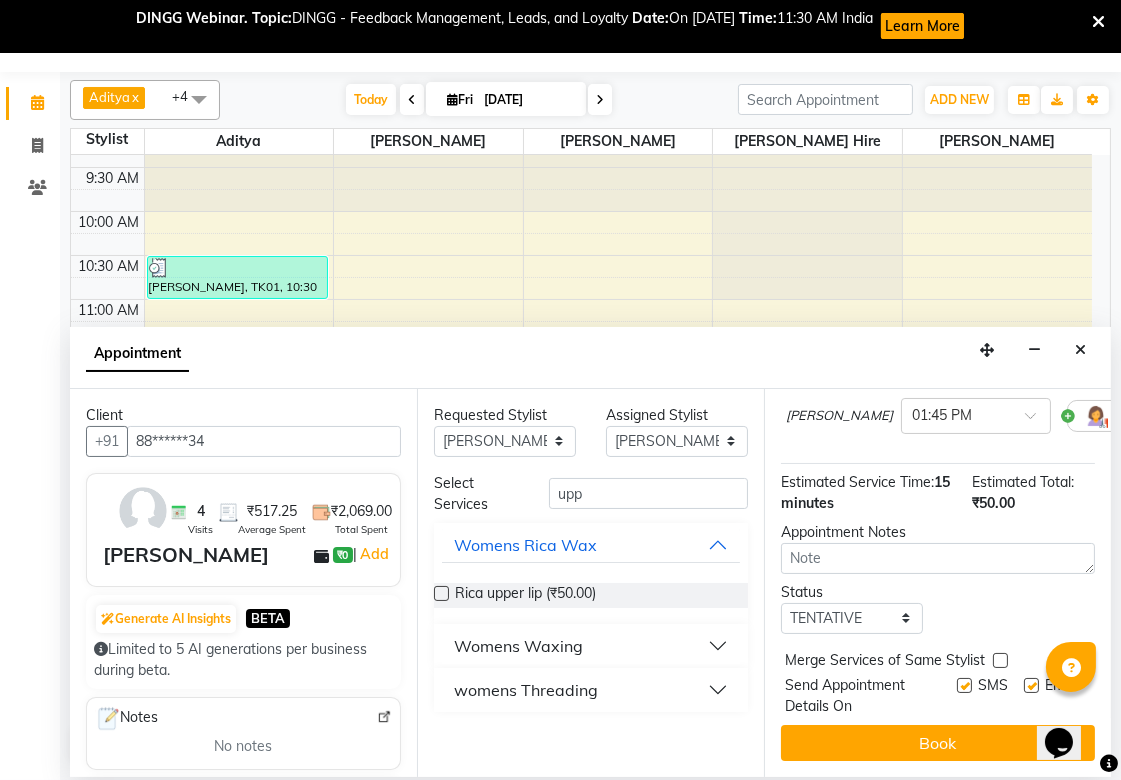 click on "Womens Waxing" at bounding box center (518, 646) 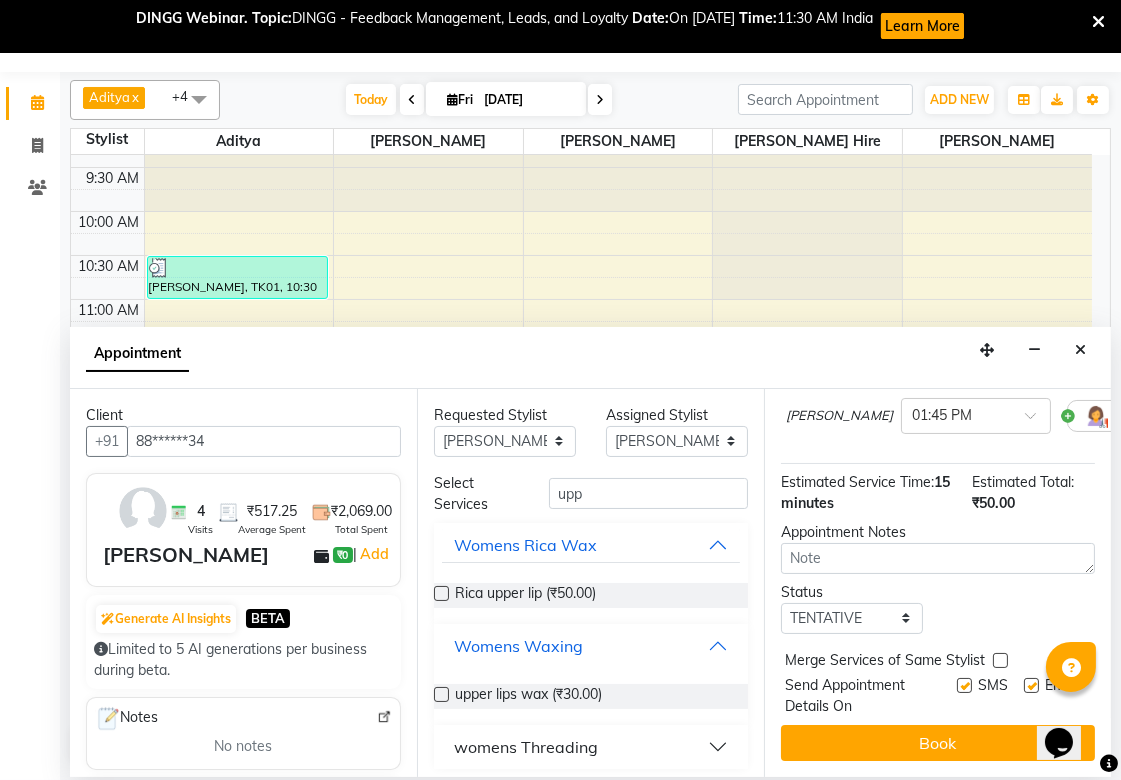 scroll, scrollTop: 7, scrollLeft: 0, axis: vertical 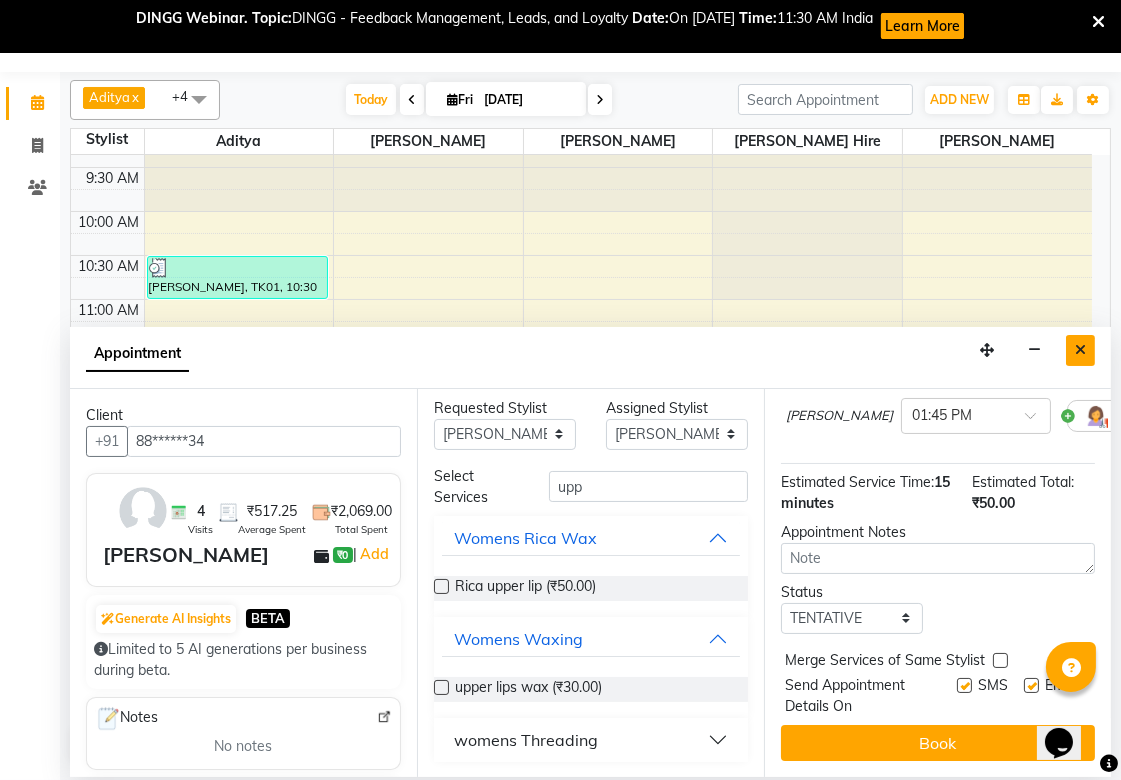 click at bounding box center (1080, 350) 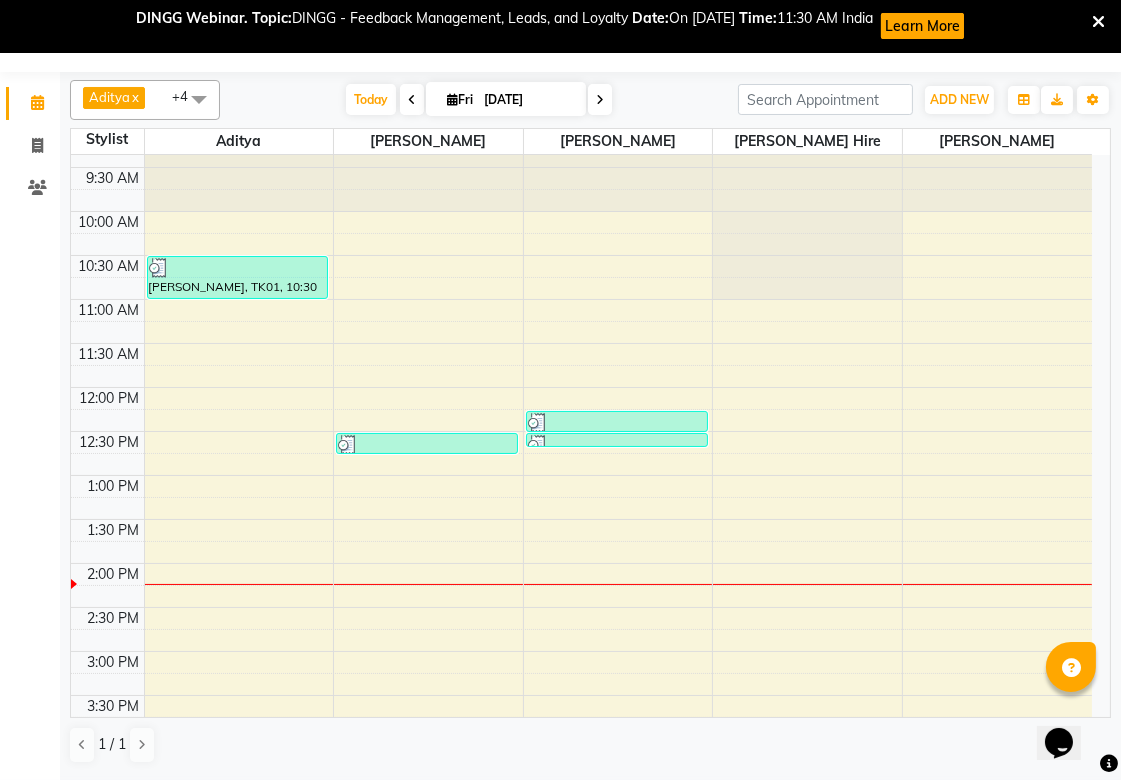 scroll, scrollTop: 0, scrollLeft: 0, axis: both 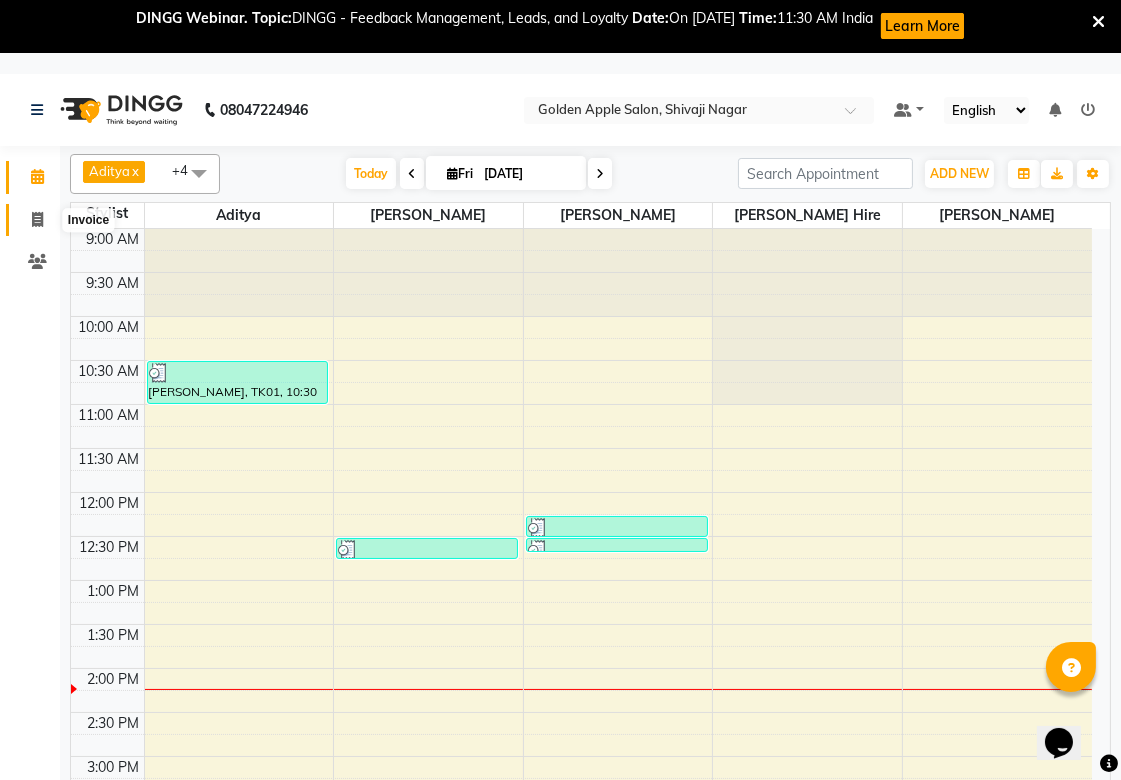 click 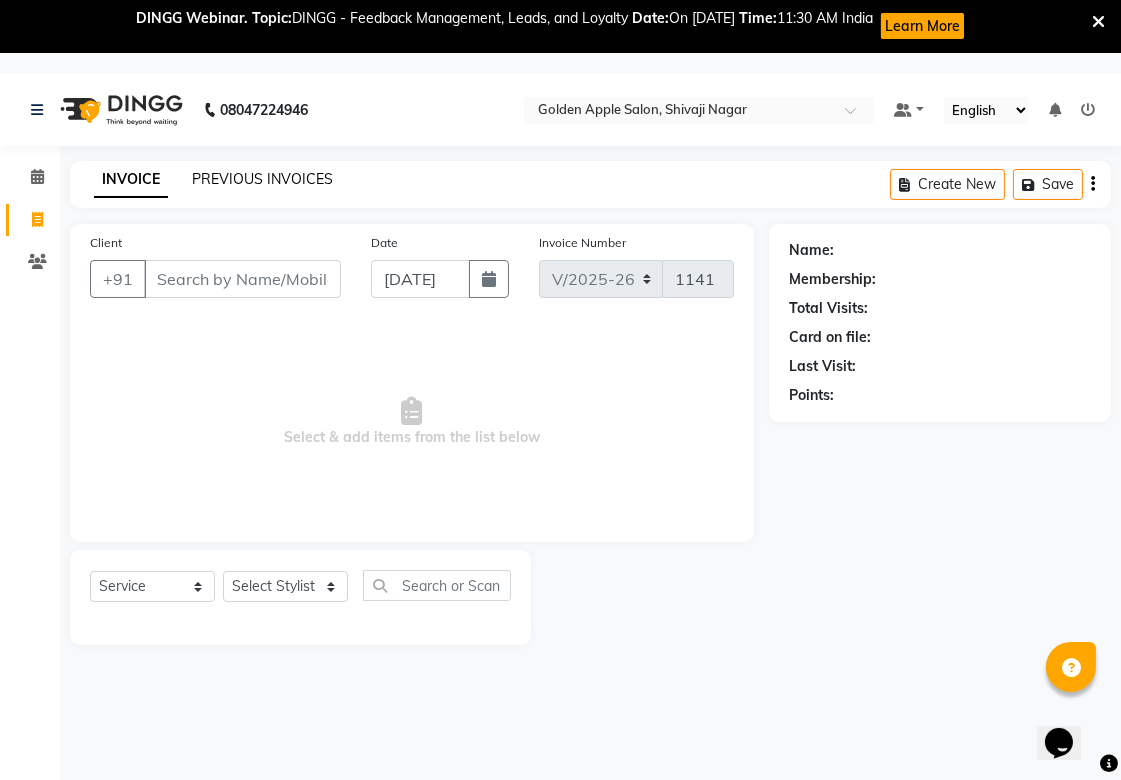 click on "PREVIOUS INVOICES" 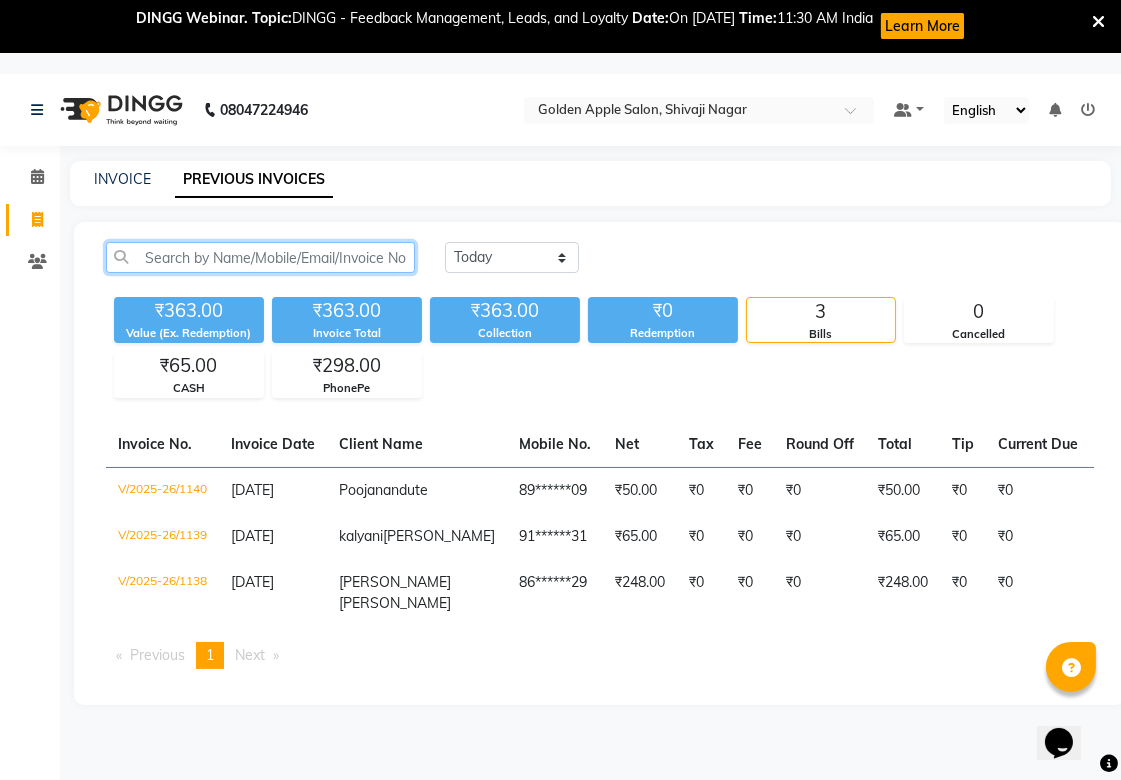 click 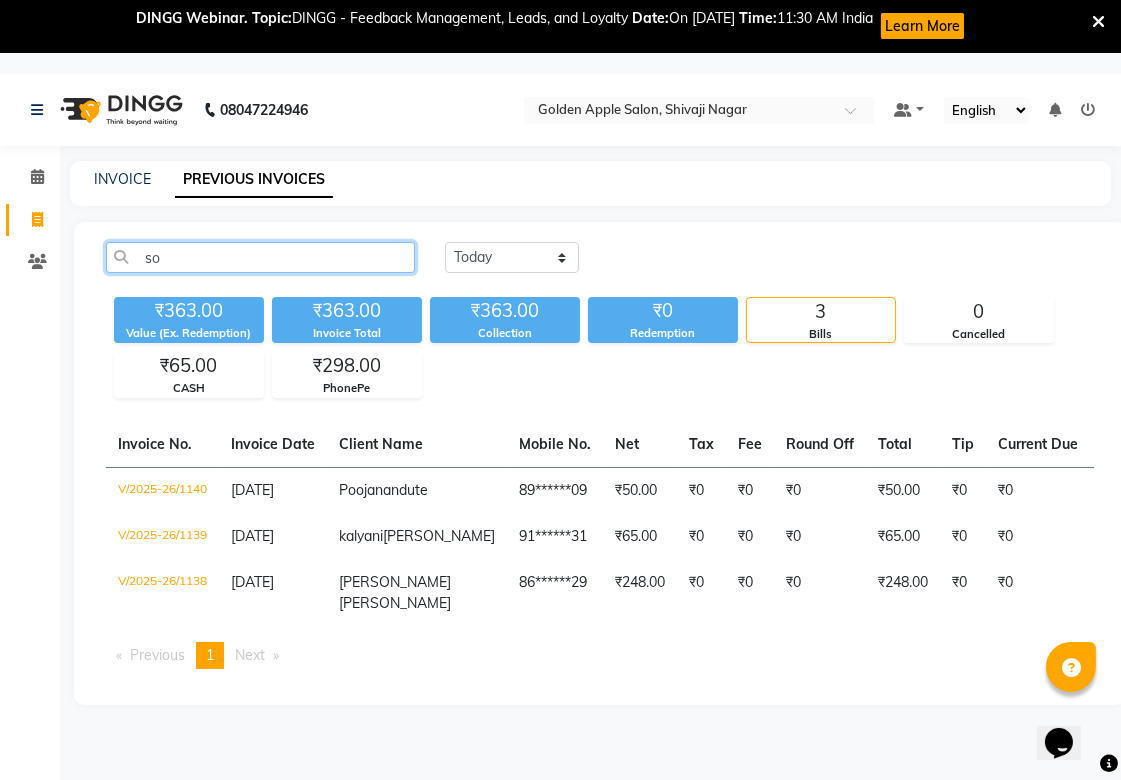 type on "s" 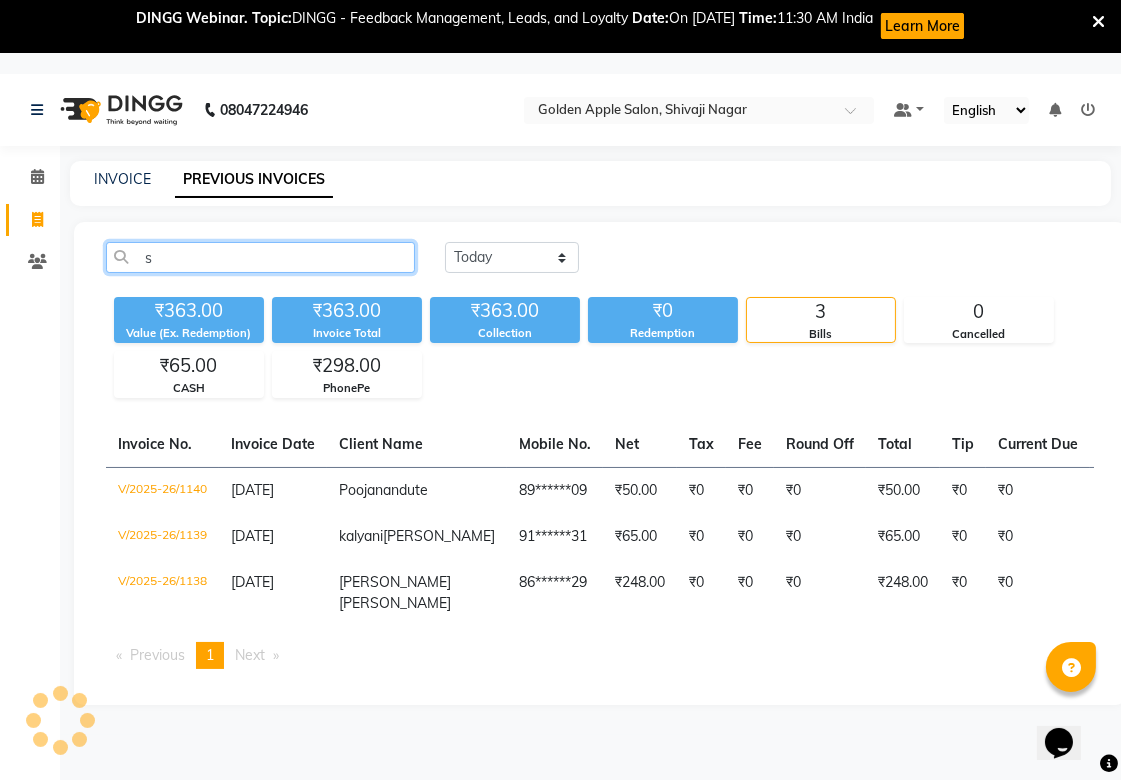 click on "s" 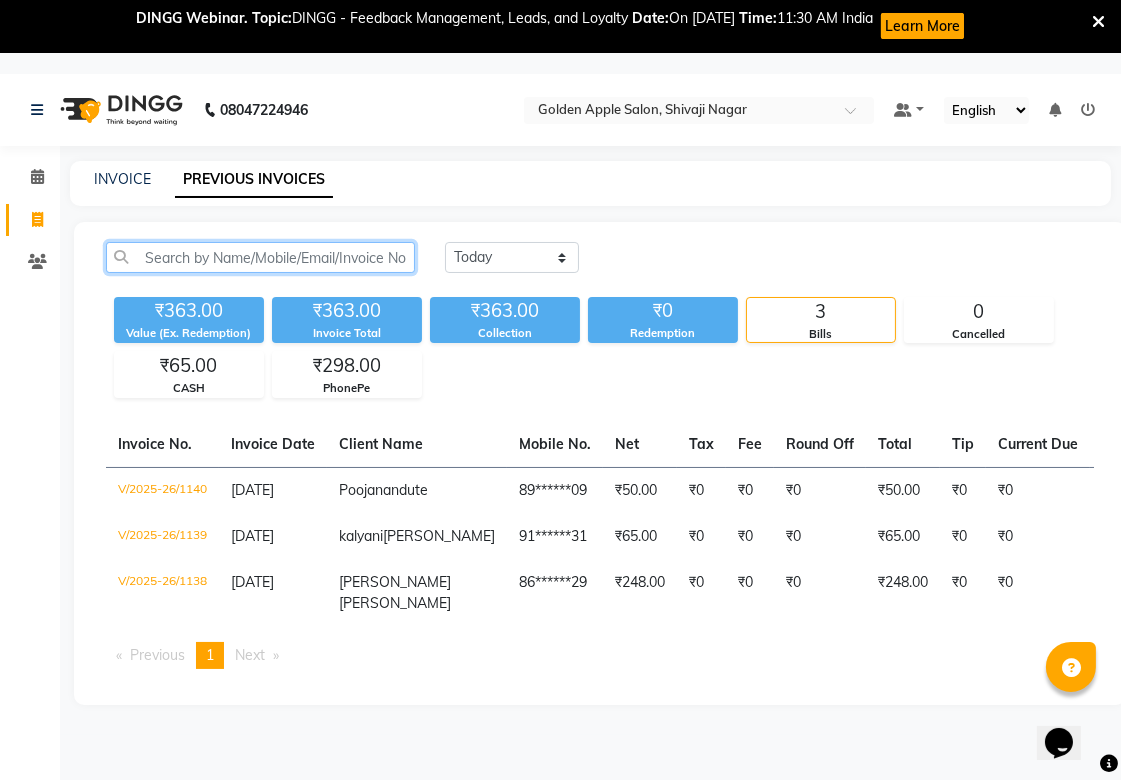 click 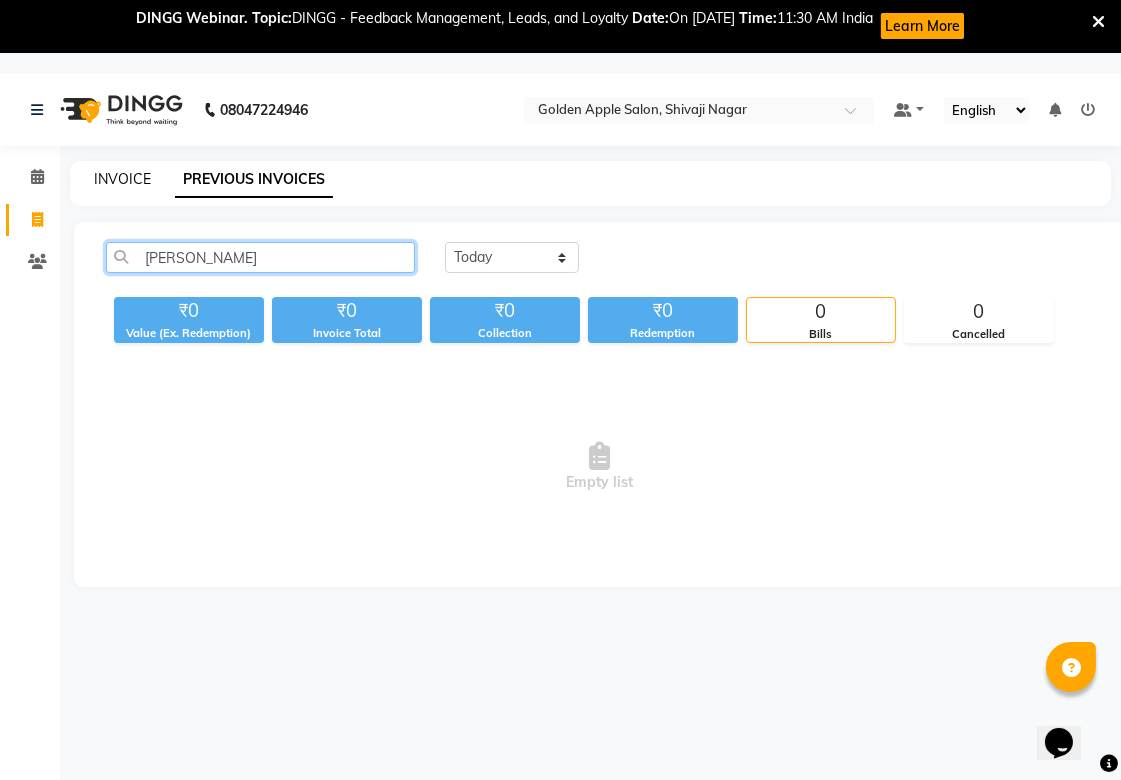 type on "[PERSON_NAME]" 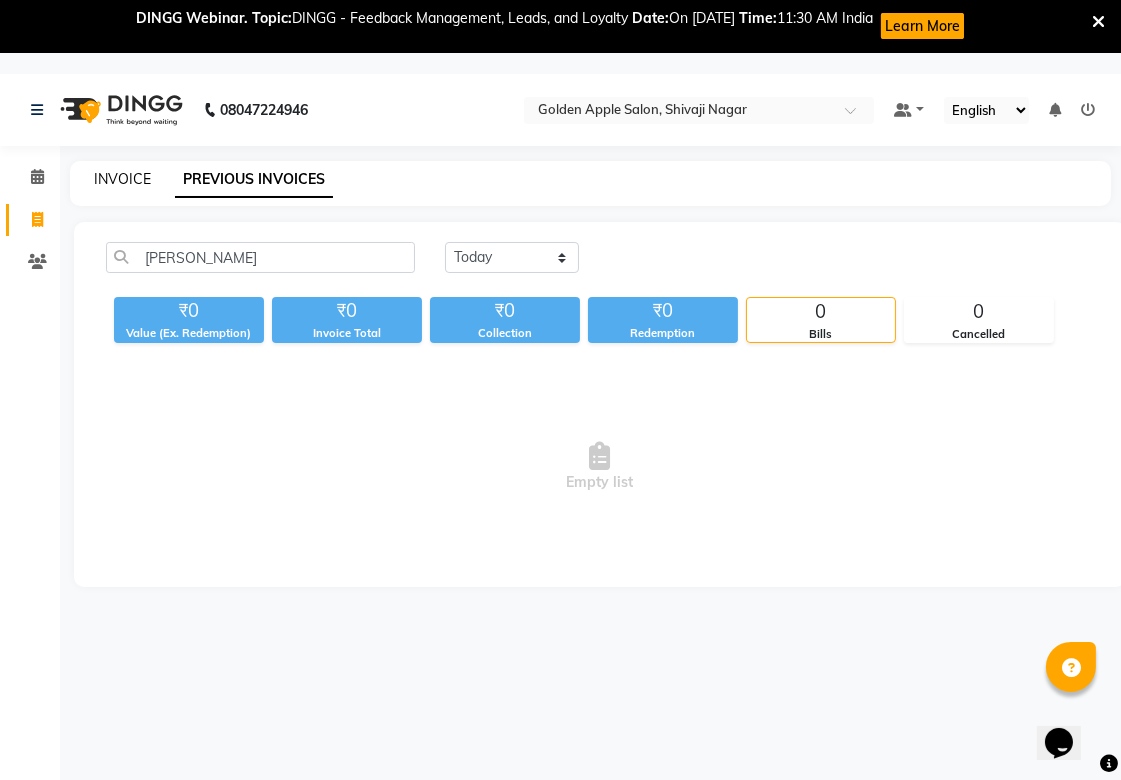 click on "INVOICE" 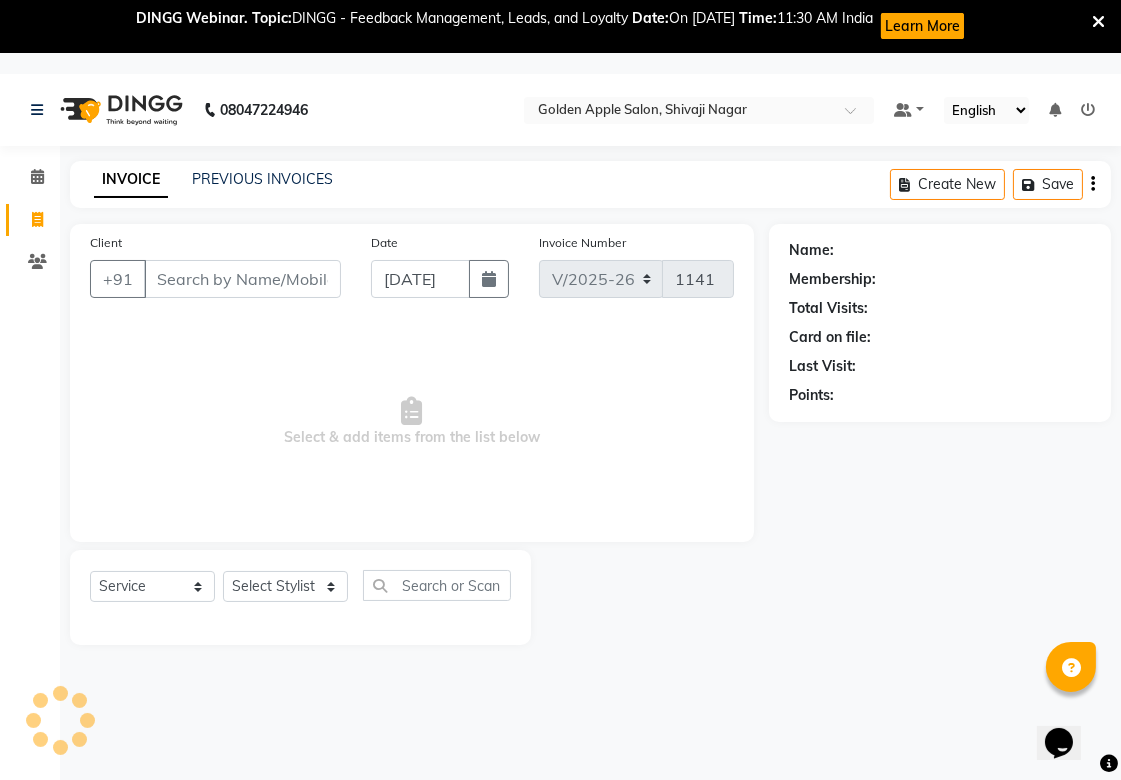 click on "Client" at bounding box center (242, 279) 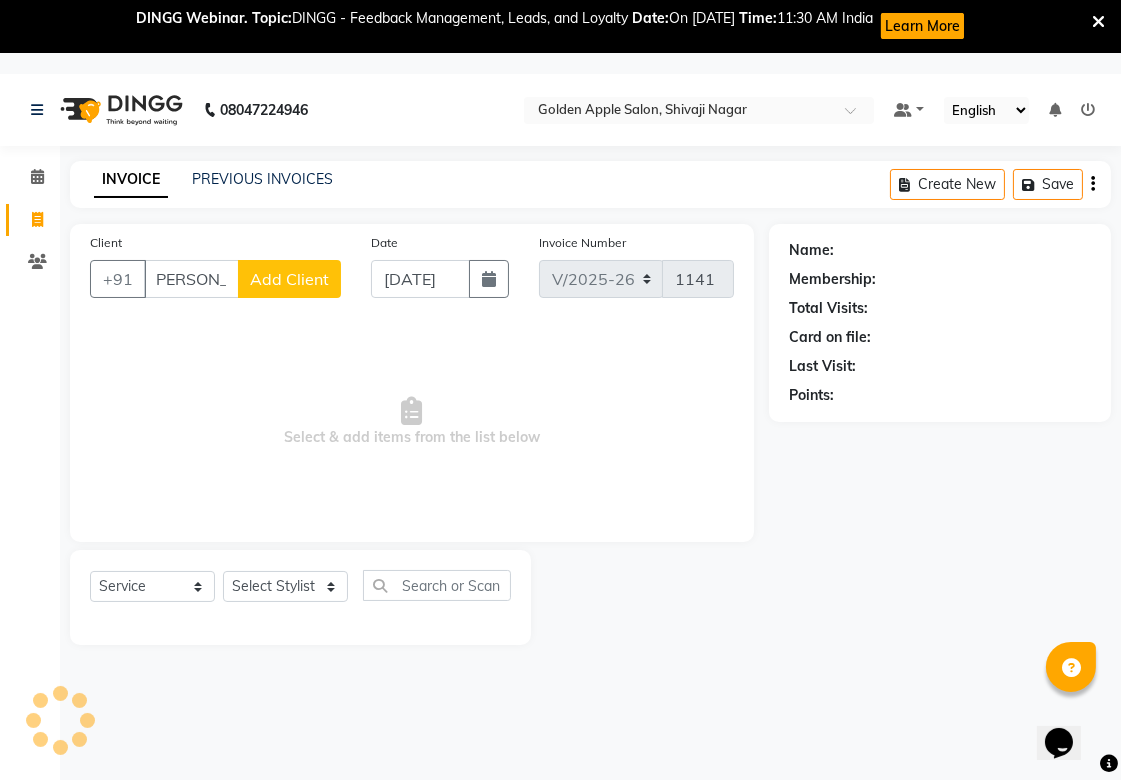 scroll, scrollTop: 0, scrollLeft: 0, axis: both 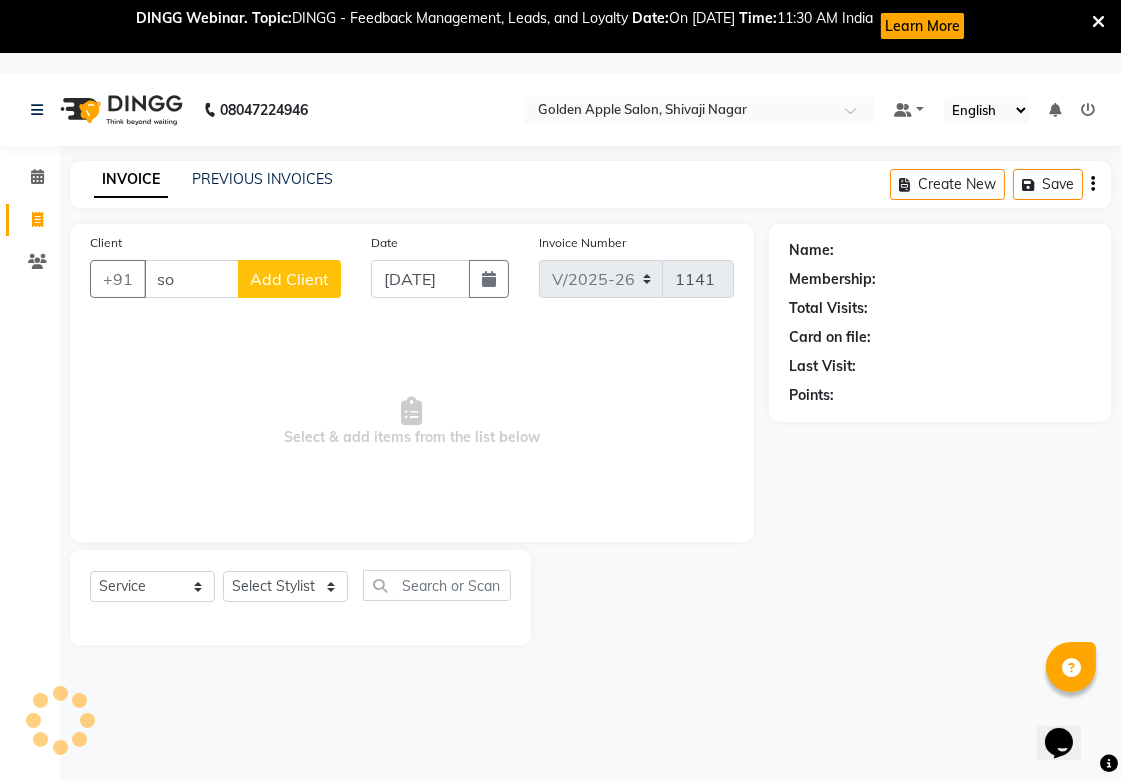 type on "s" 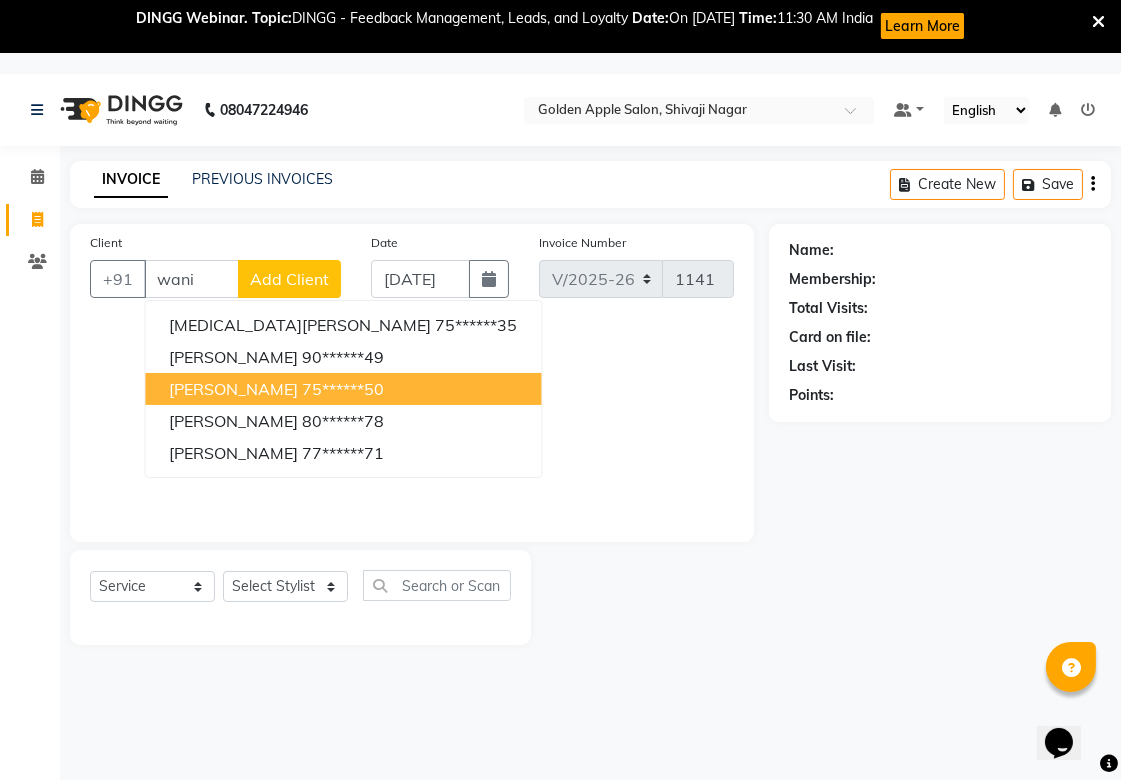 click on "[PERSON_NAME]" at bounding box center [233, 389] 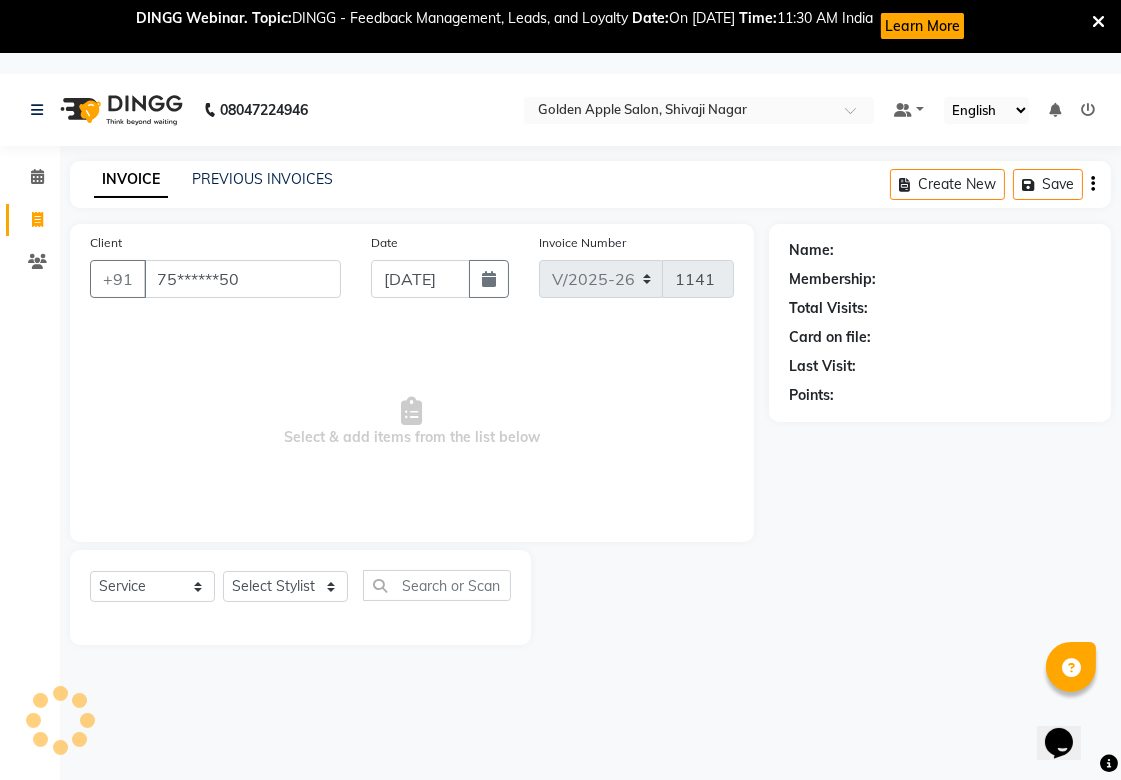 type on "75******50" 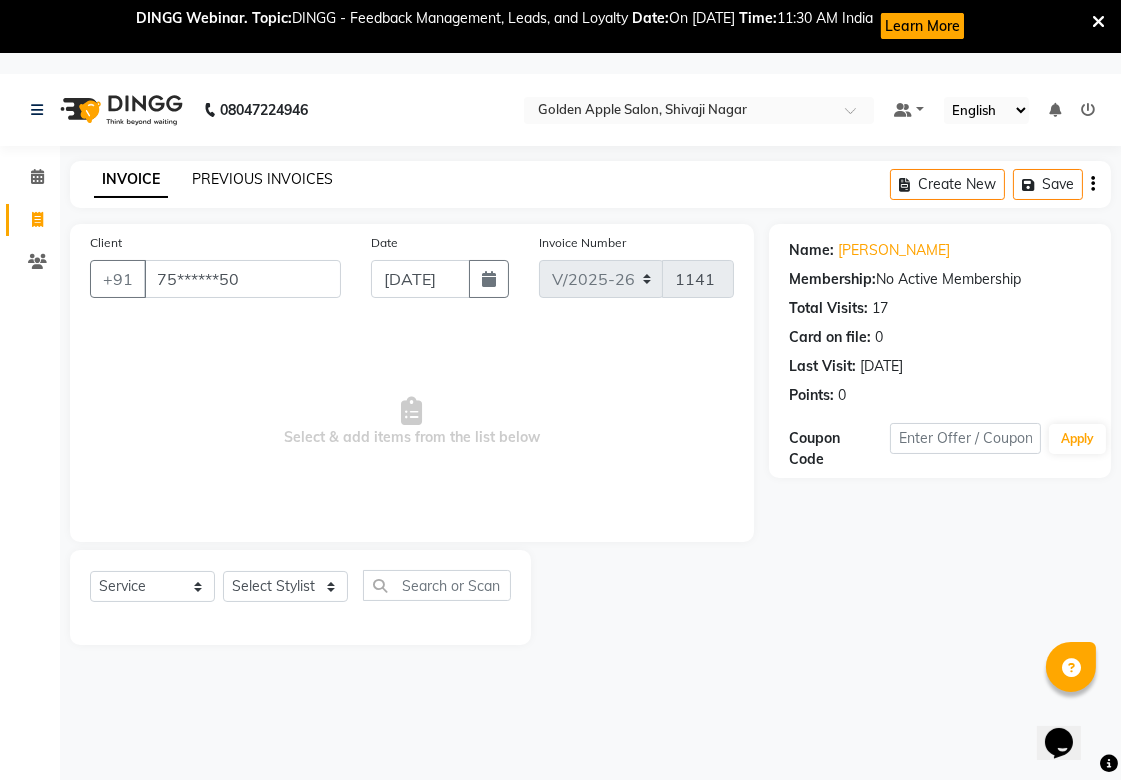 click on "PREVIOUS INVOICES" 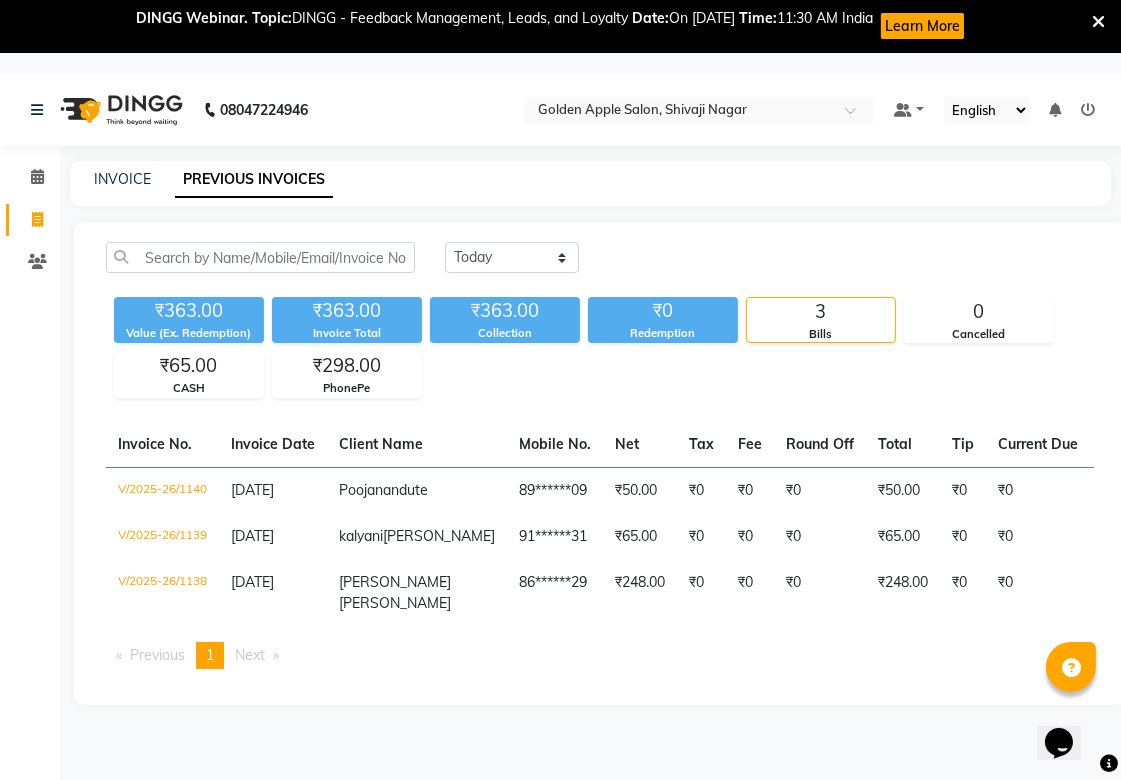 click on "PREVIOUS INVOICES" 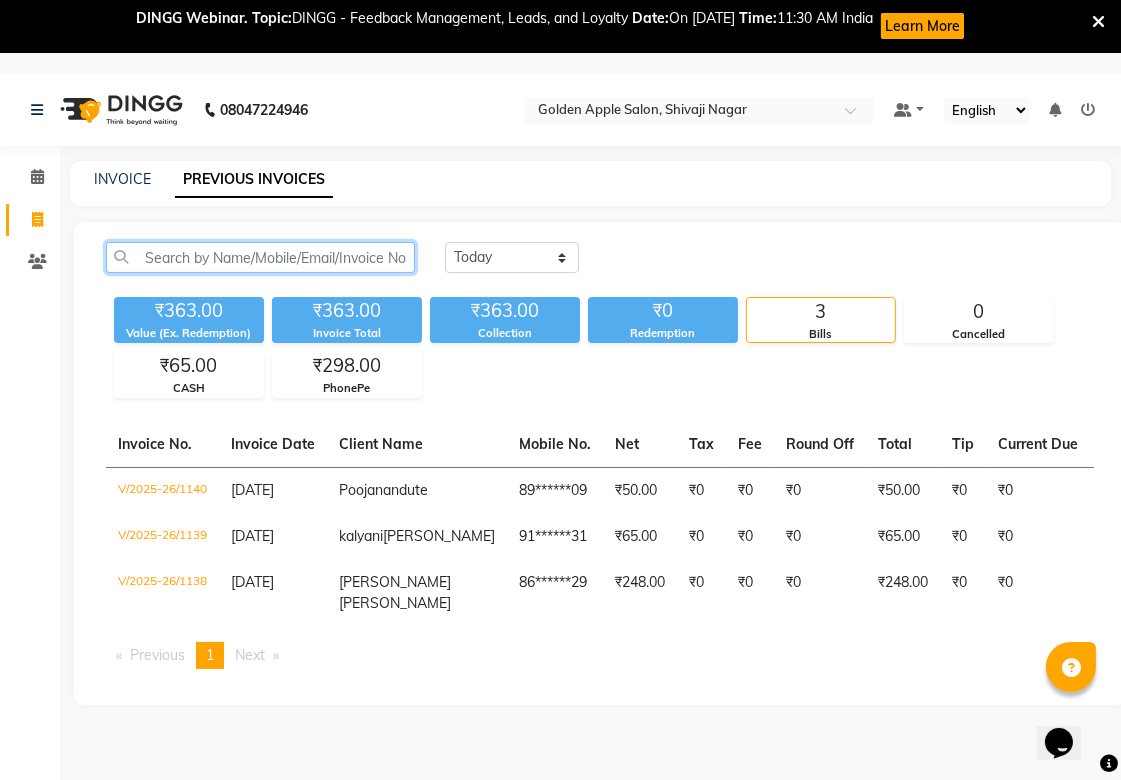 click 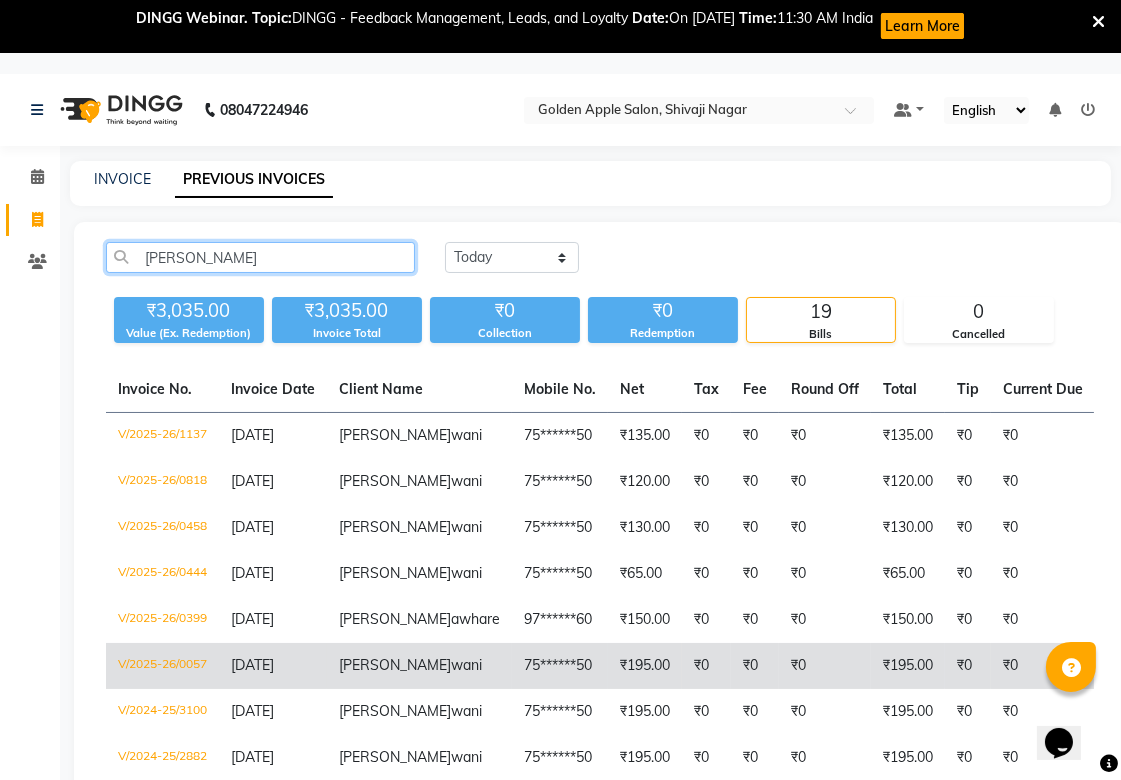 type on "[PERSON_NAME]" 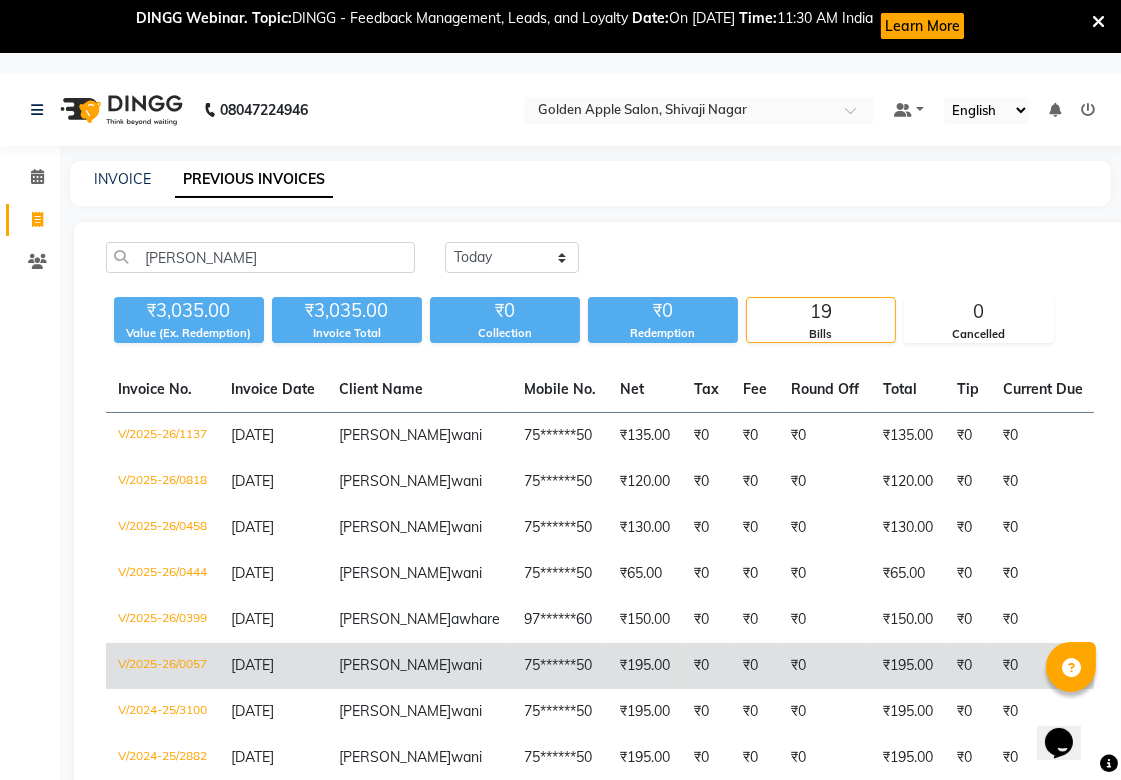 click on "[PERSON_NAME]" 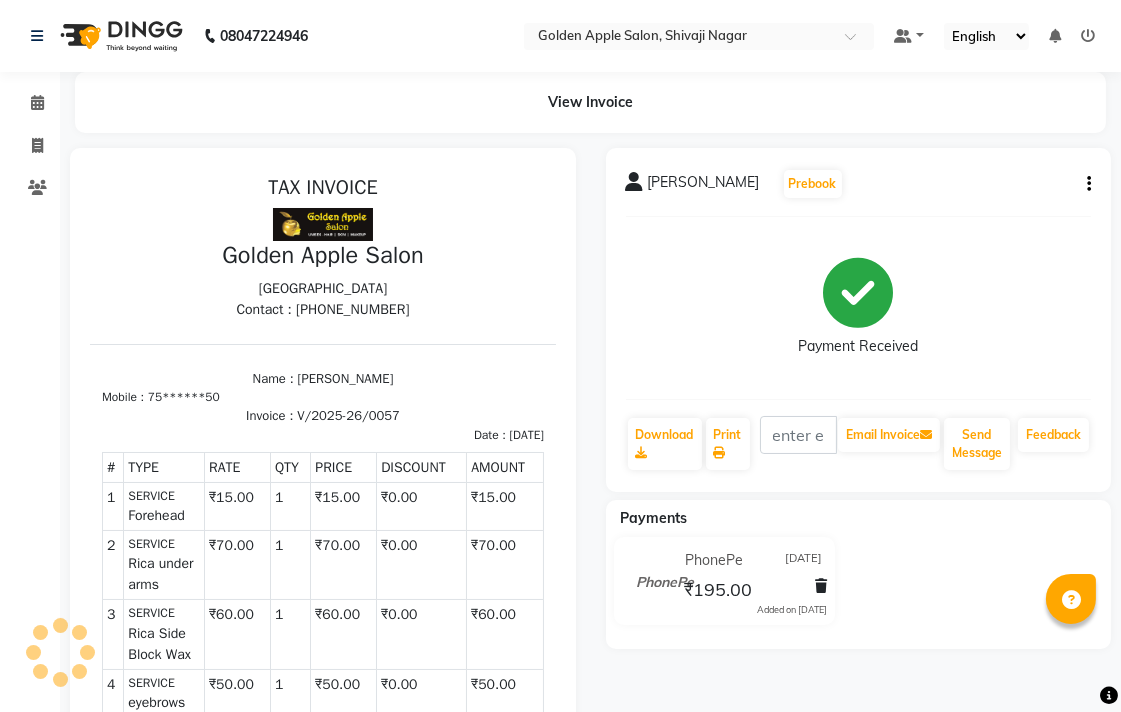 scroll, scrollTop: 0, scrollLeft: 0, axis: both 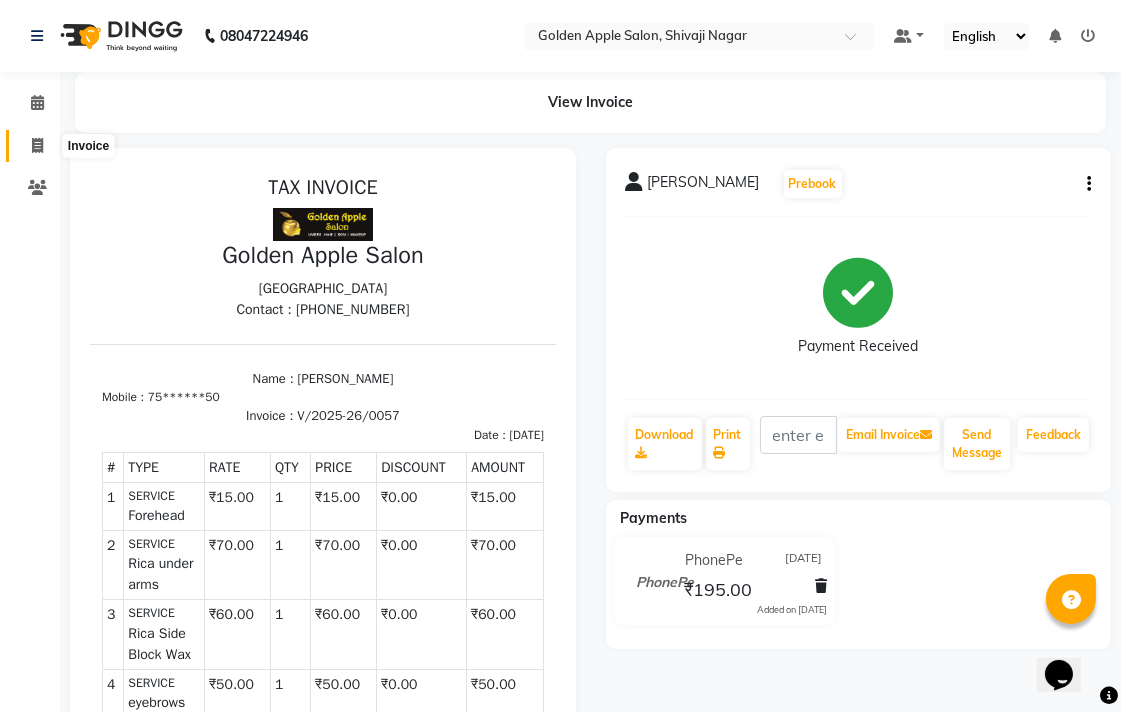 click 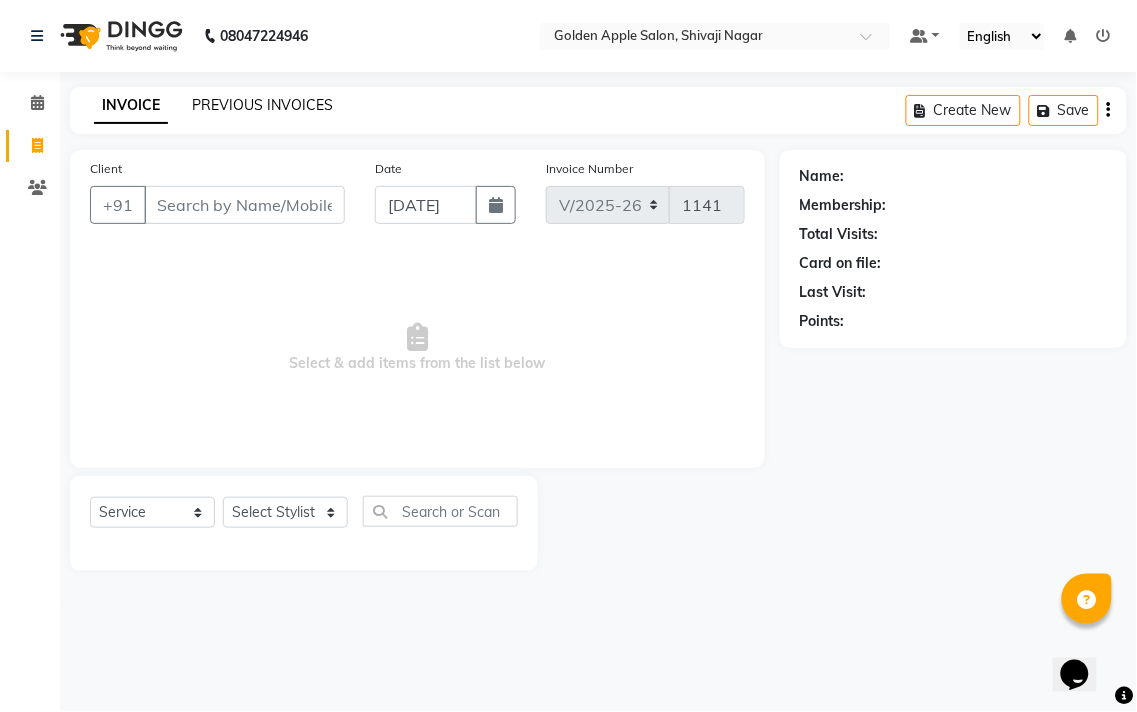 click on "PREVIOUS INVOICES" 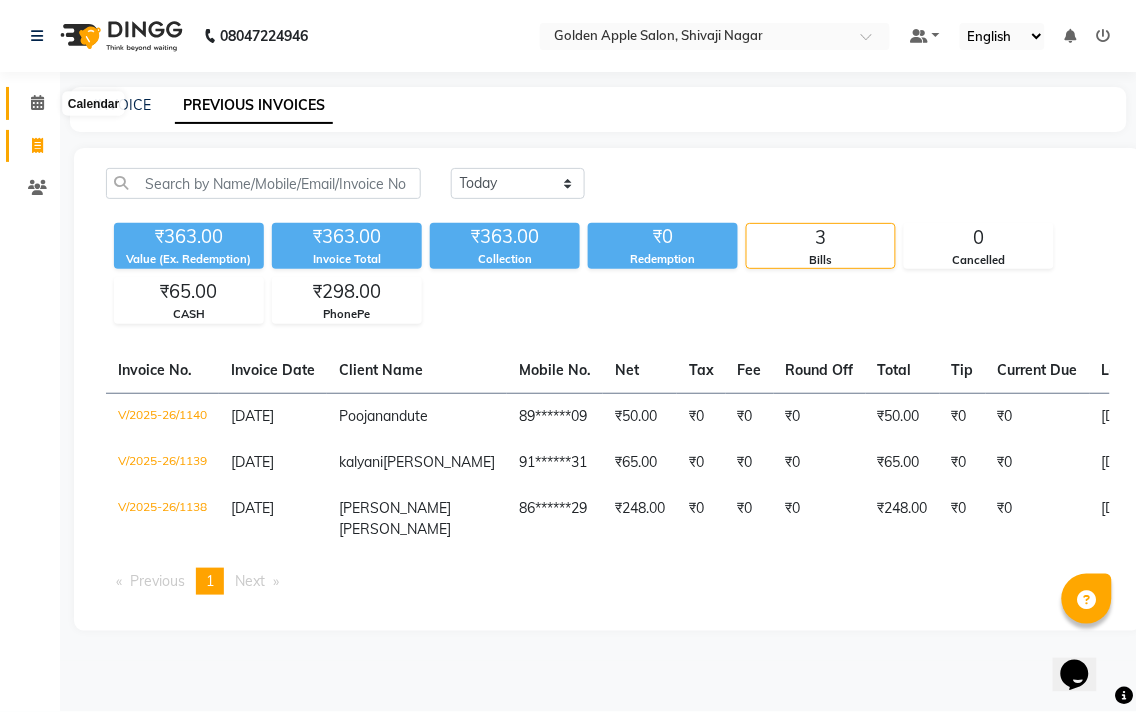 click 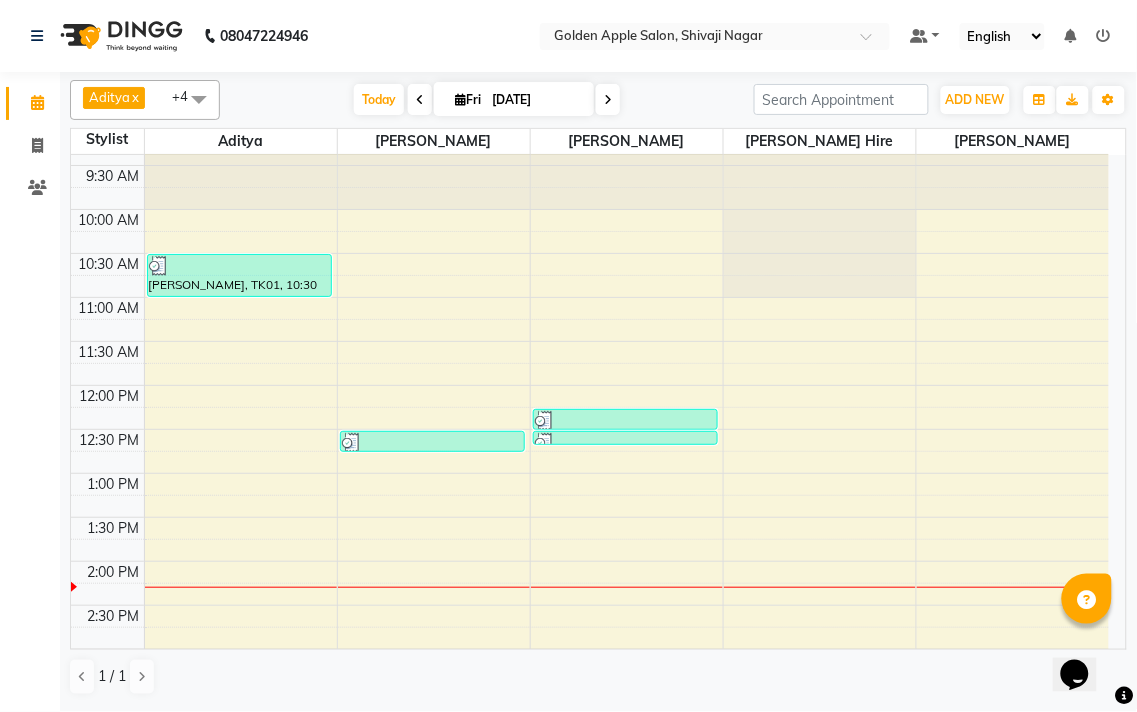 scroll, scrollTop: 0, scrollLeft: 0, axis: both 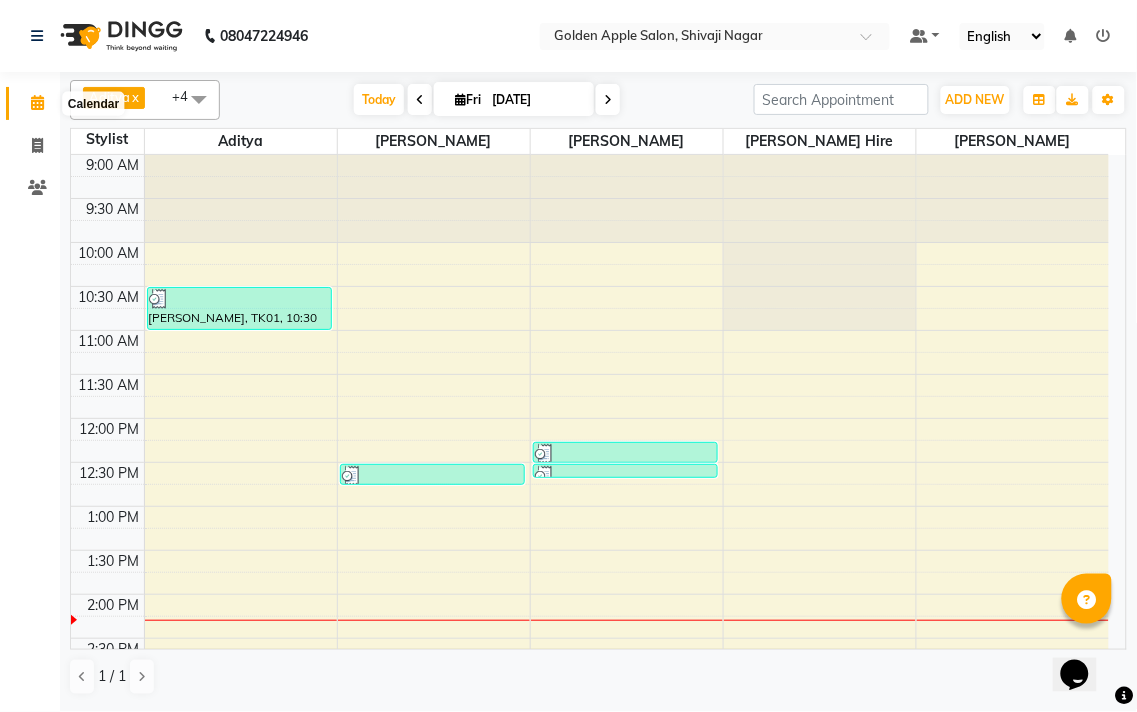 click 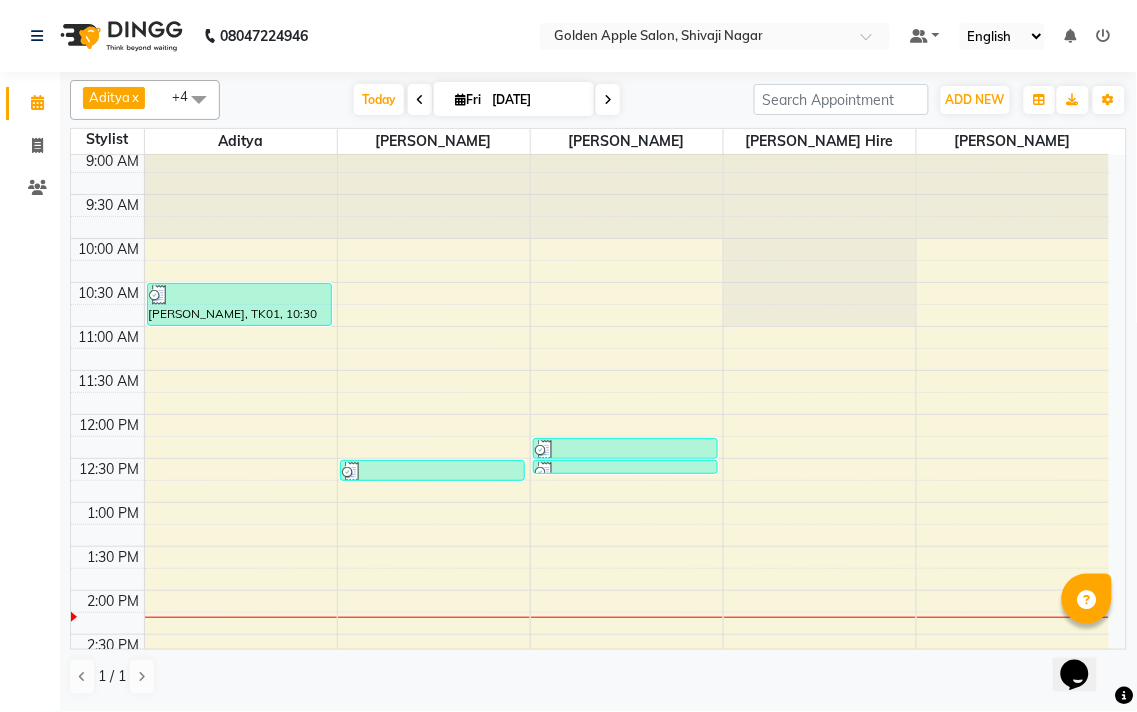 scroll, scrollTop: 0, scrollLeft: 0, axis: both 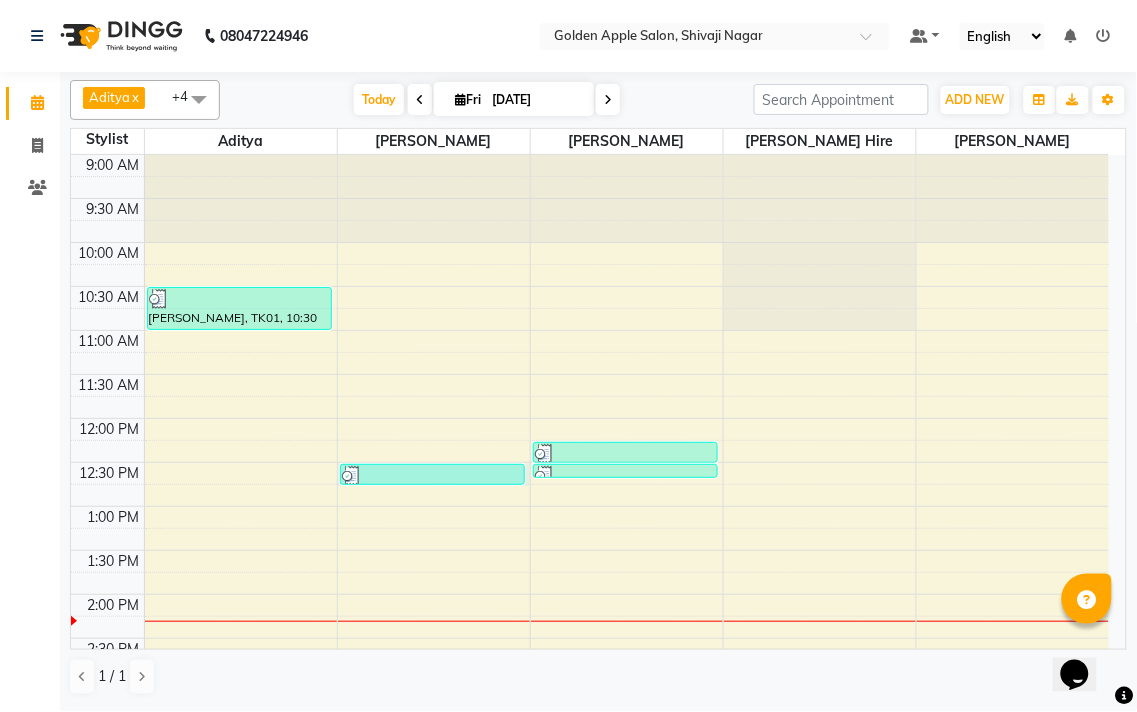 click on "Pooja nandute, TK03, 12:30 PM-12:45 PM, eyebrows" at bounding box center [432, 475] 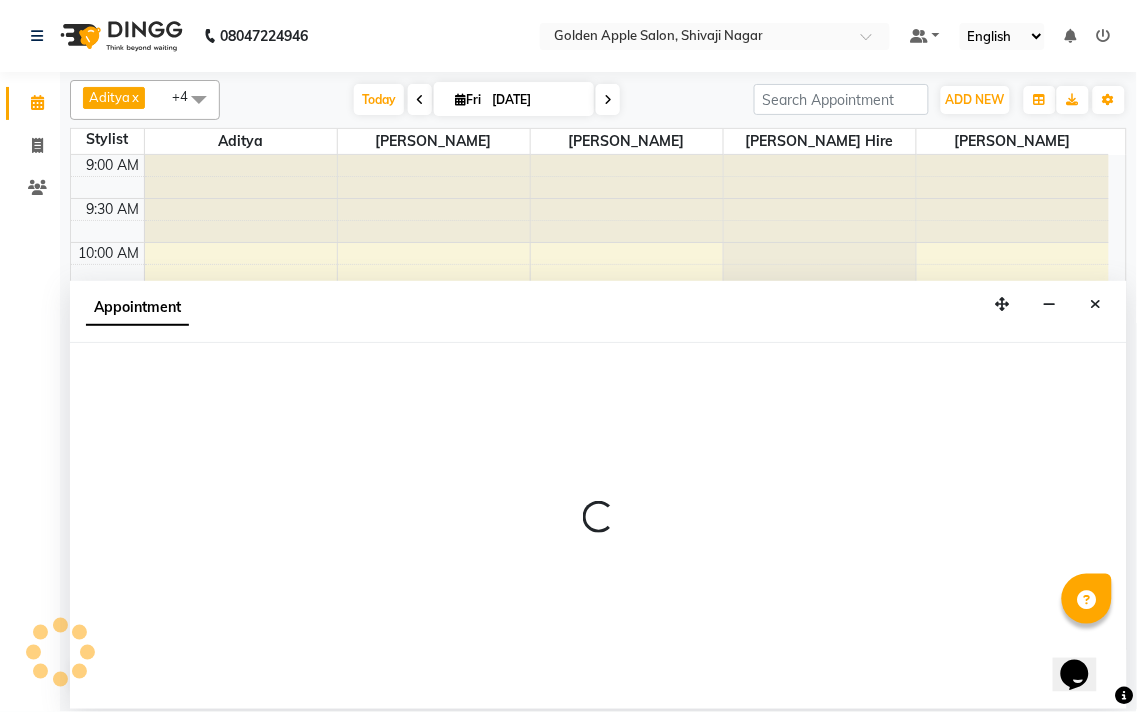 select on "85394" 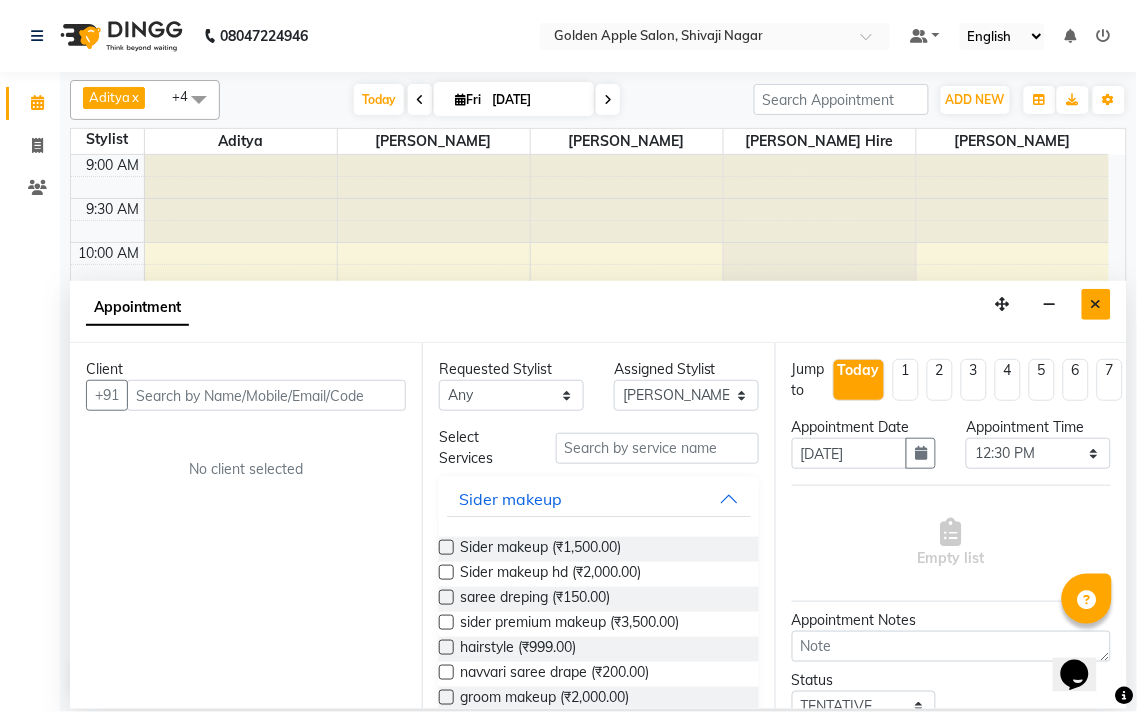 click at bounding box center [1096, 304] 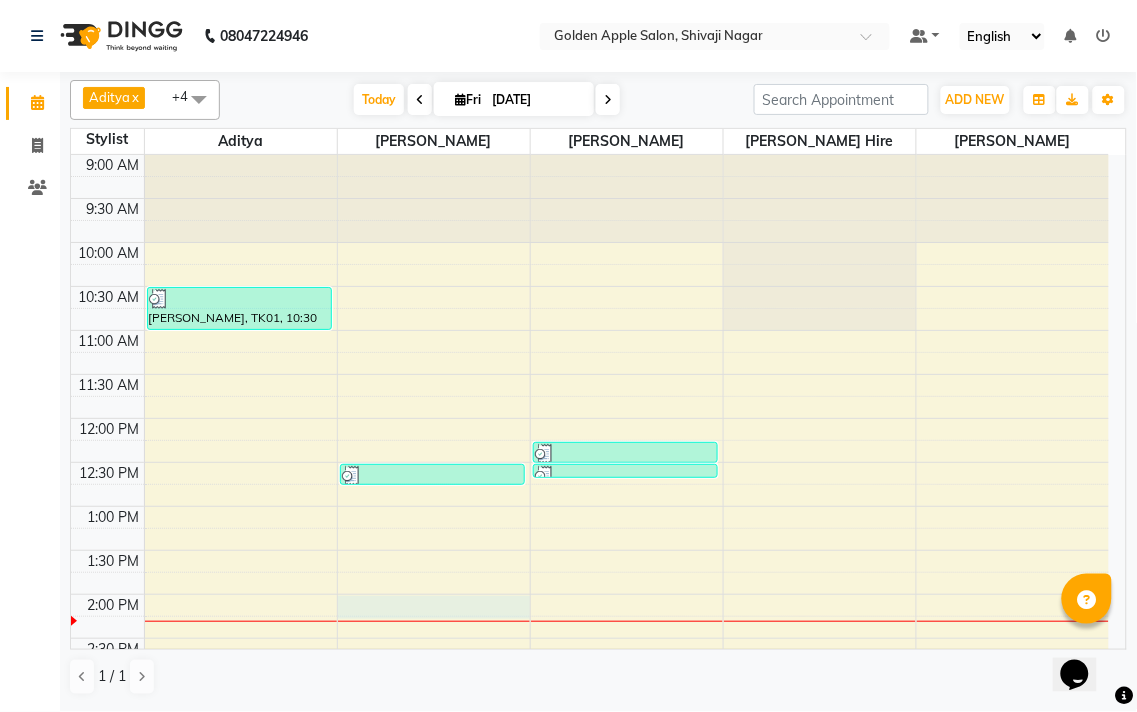 click on "9:00 AM 9:30 AM 10:00 AM 10:30 AM 11:00 AM 11:30 AM 12:00 PM 12:30 PM 1:00 PM 1:30 PM 2:00 PM 2:30 PM 3:00 PM 3:30 PM 4:00 PM 4:30 PM 5:00 PM 5:30 PM 6:00 PM 6:30 PM 7:00 PM 7:30 PM 8:00 PM 8:30 PM 9:00 PM 9:30 PM     [PERSON_NAME], TK01, 10:30 AM-11:00 AM, Mens Hair wash,Mens Beared      Pooja nandute, TK03, 12:30 PM-12:45 PM, eyebrows     [PERSON_NAME], TK02, 12:15 PM-12:30 PM, eyebrows     [PERSON_NAME], TK02, 12:30 PM-12:36 PM, [GEOGRAPHIC_DATA]" at bounding box center [590, 726] 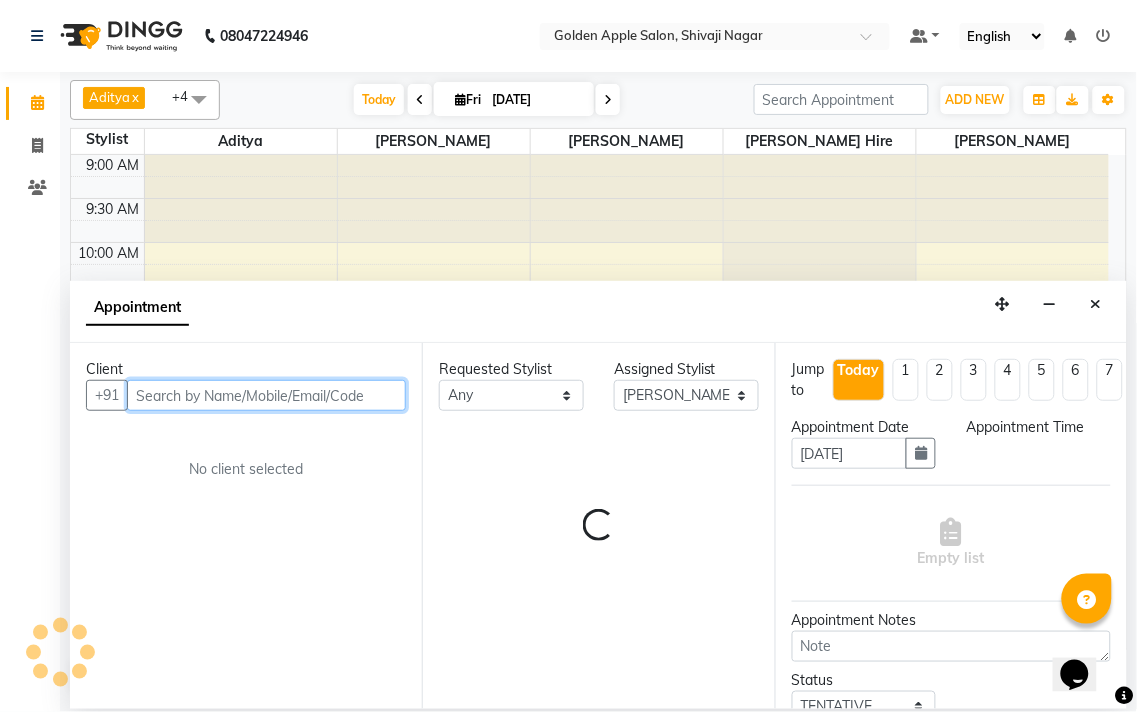 select on "840" 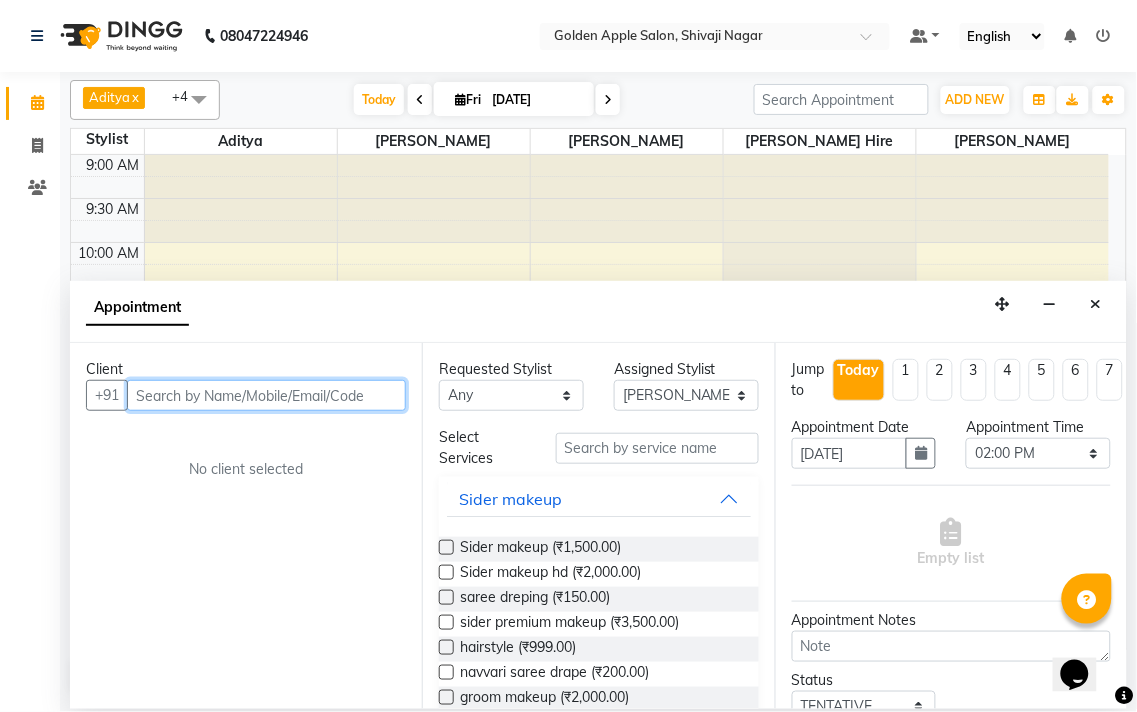 click at bounding box center (266, 395) 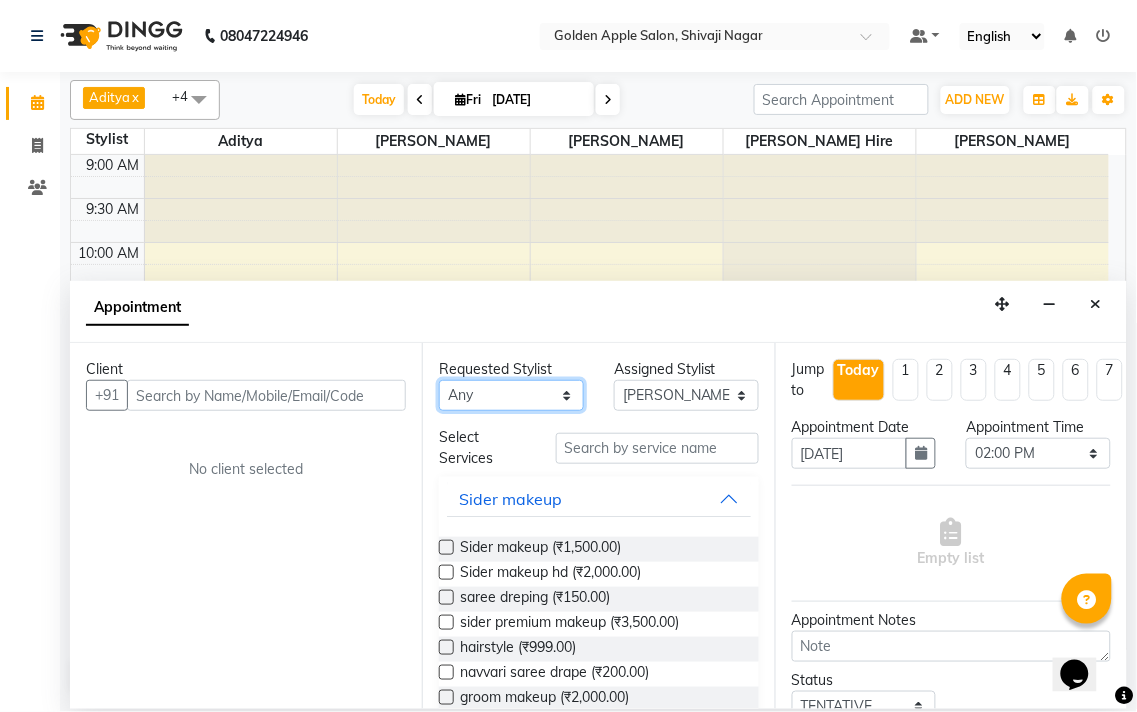 click on "Any [PERSON_NAME] Satarrdekar ashwini [PERSON_NAME] Hire operator" at bounding box center [511, 395] 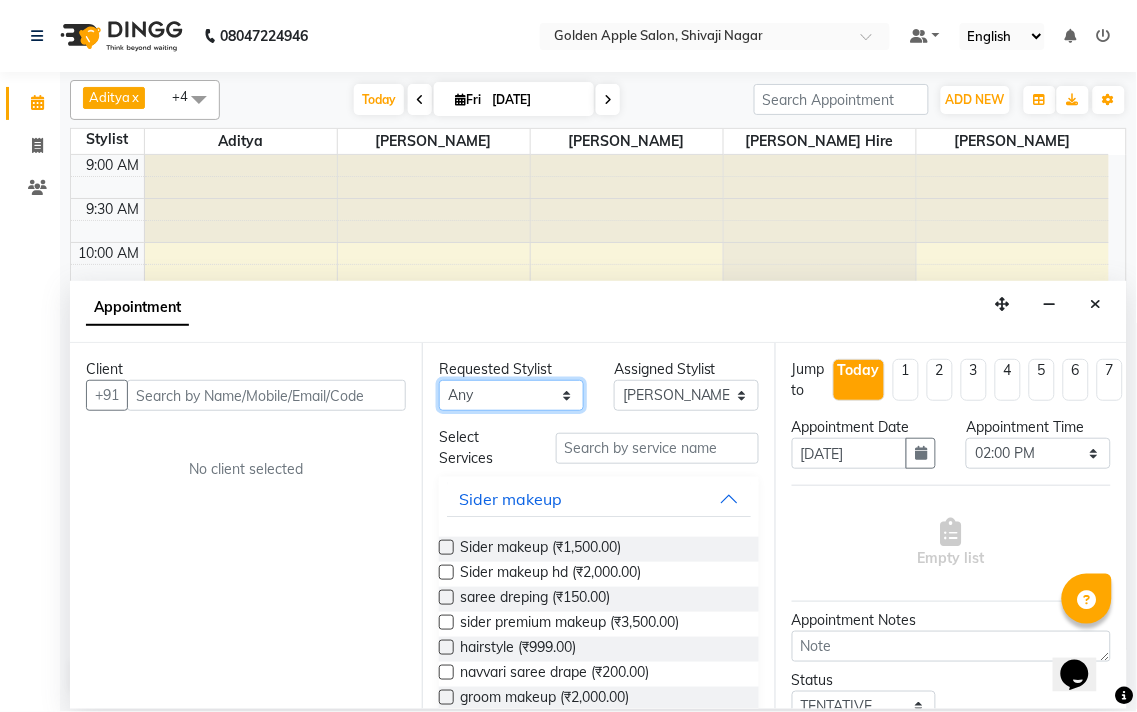 select on "85394" 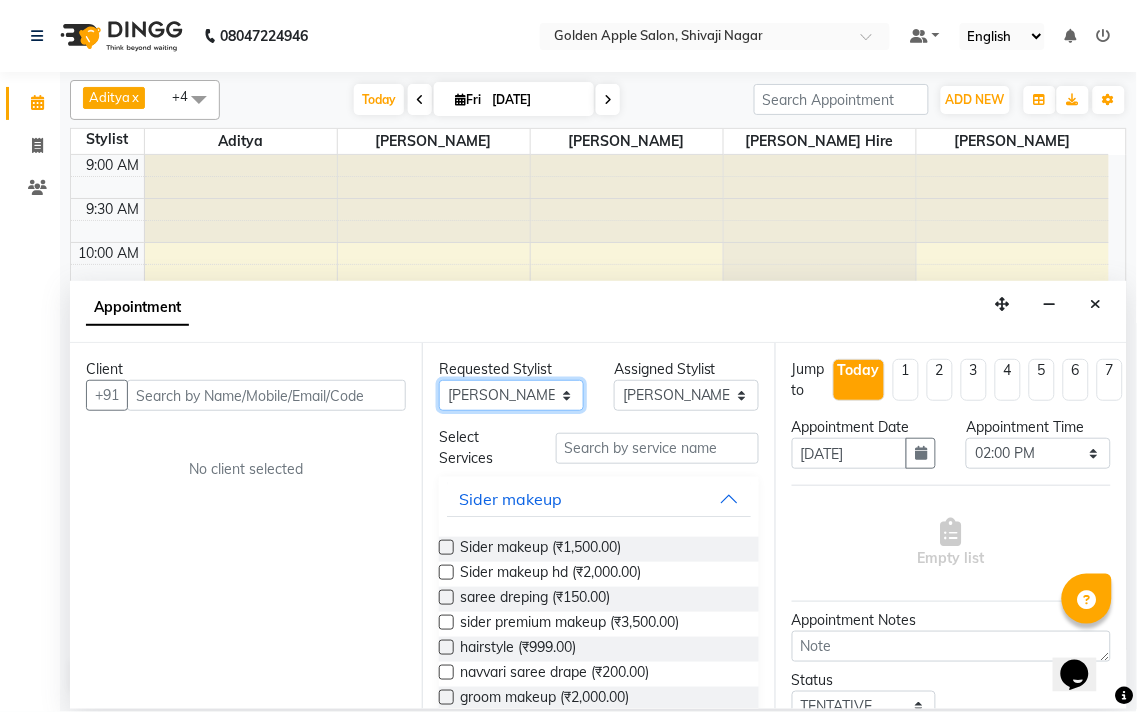 click on "Any [PERSON_NAME] Satarrdekar ashwini [PERSON_NAME] Hire operator" at bounding box center [511, 395] 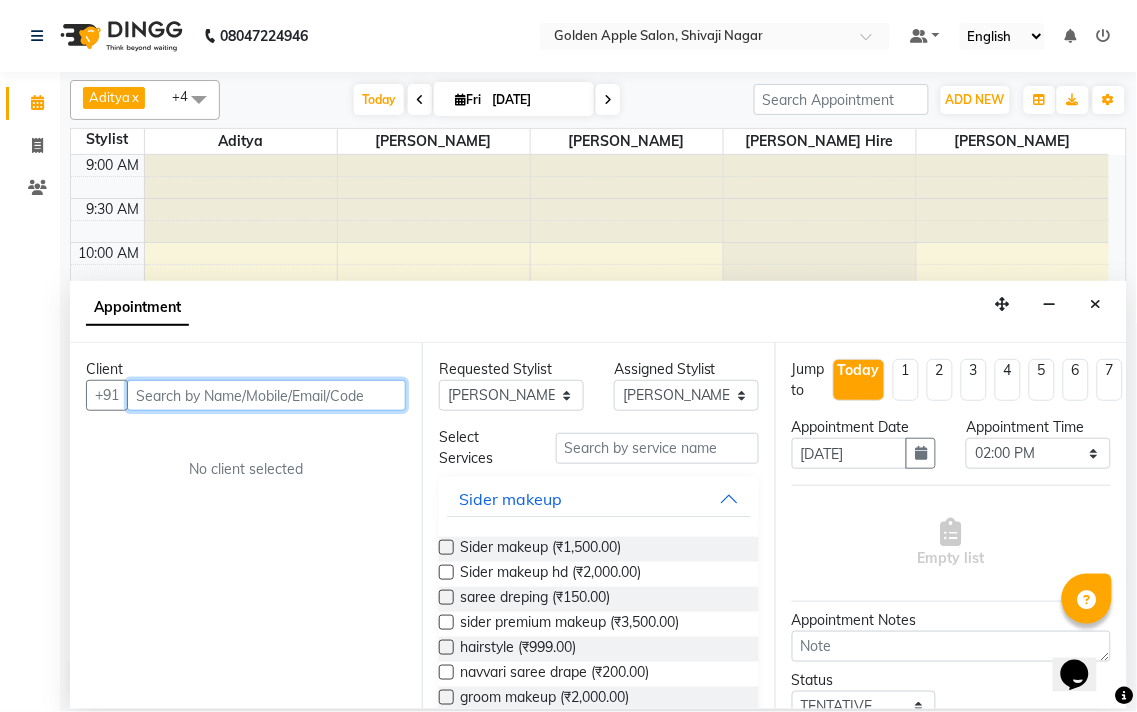 click at bounding box center [266, 395] 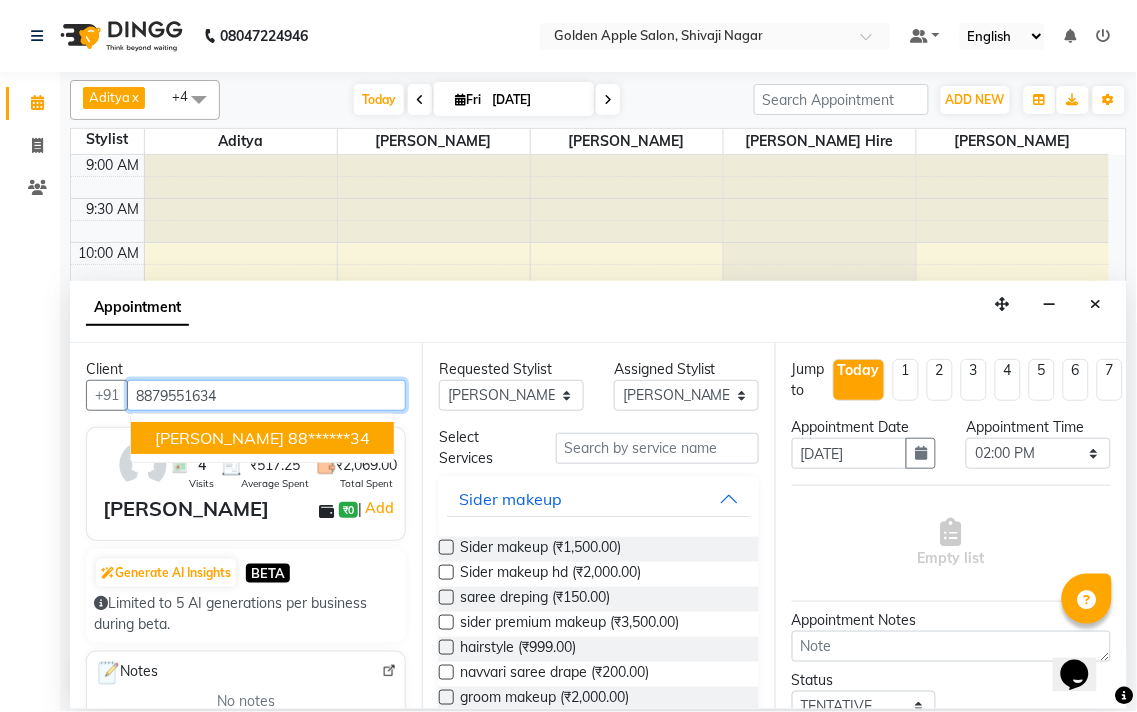 click on "[PERSON_NAME]" at bounding box center (219, 438) 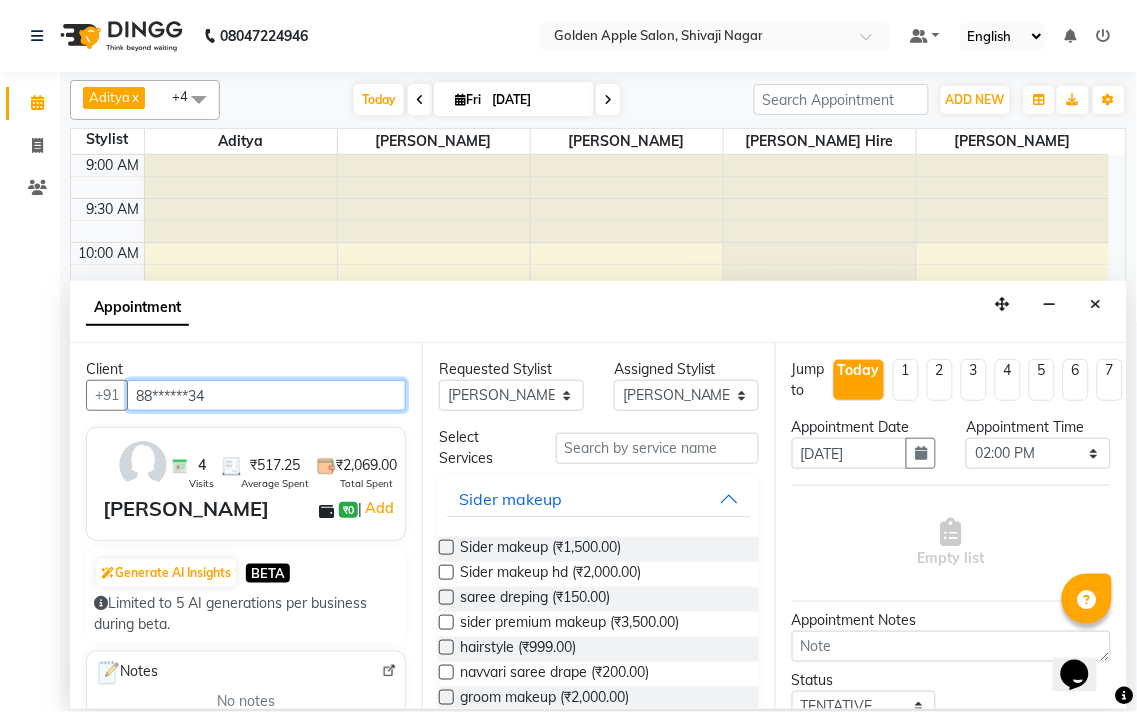 type on "88******34" 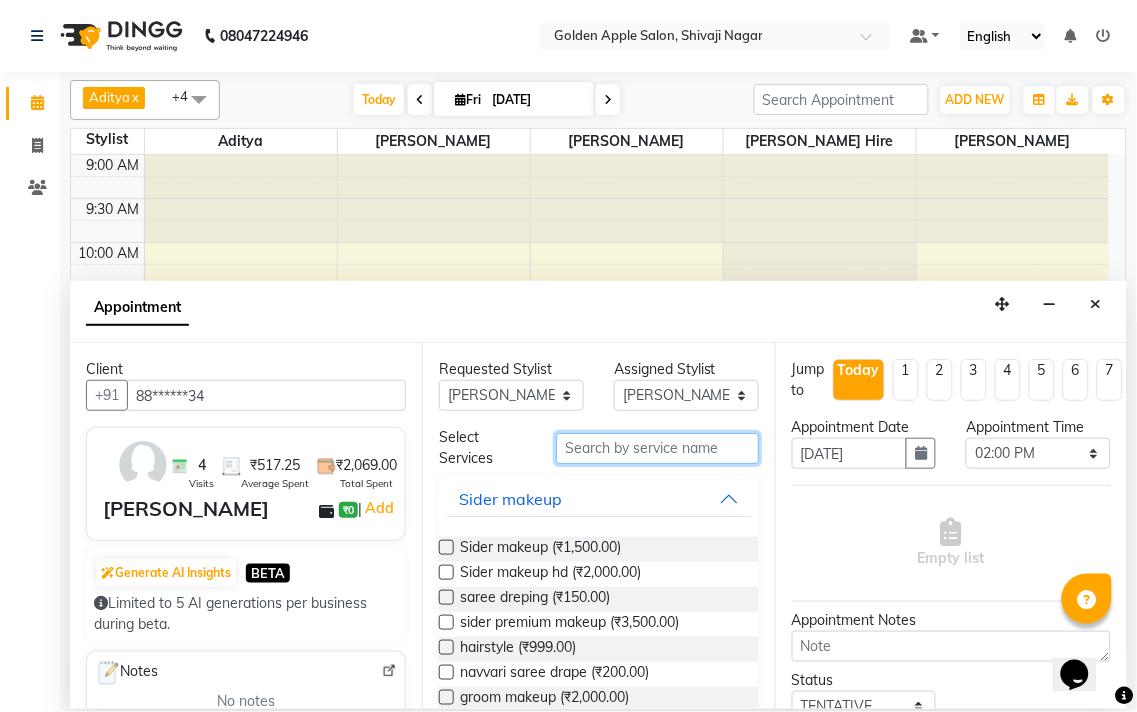 click at bounding box center [657, 448] 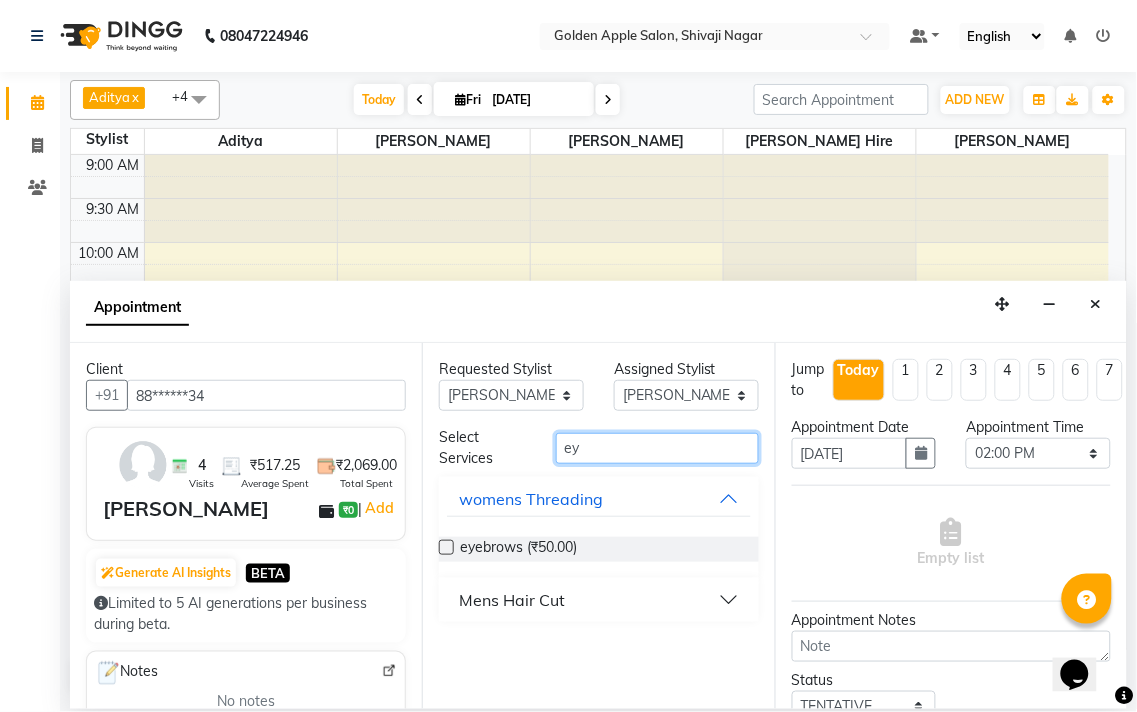 type on "ey" 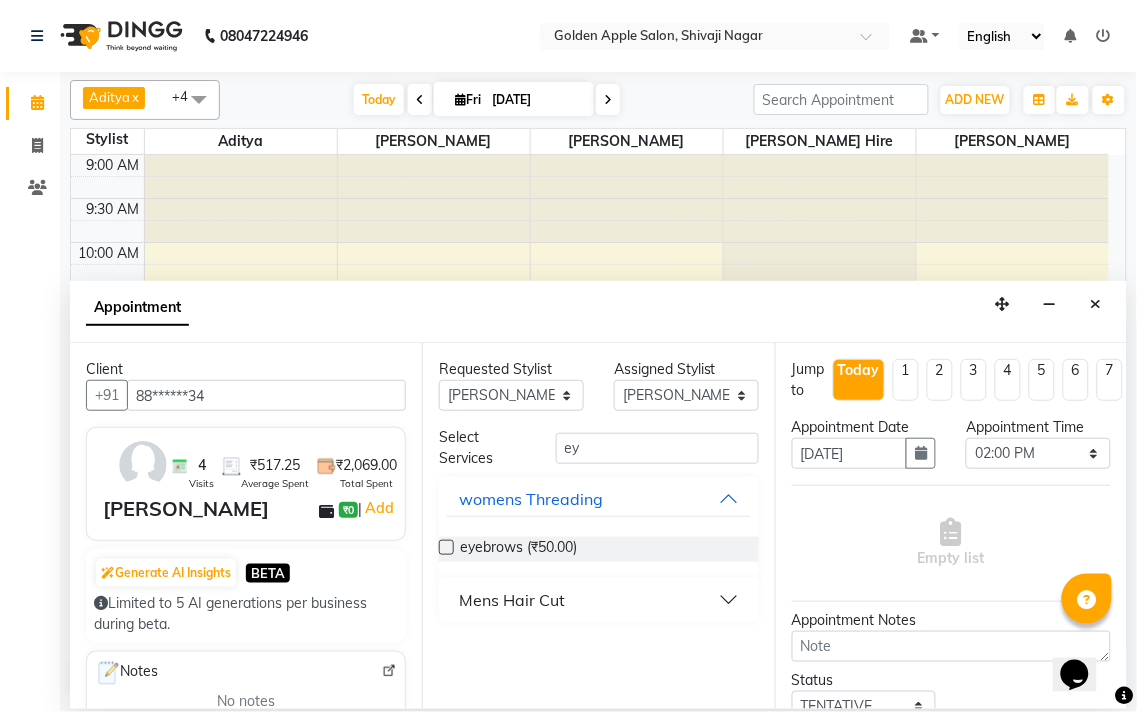 click at bounding box center [446, 547] 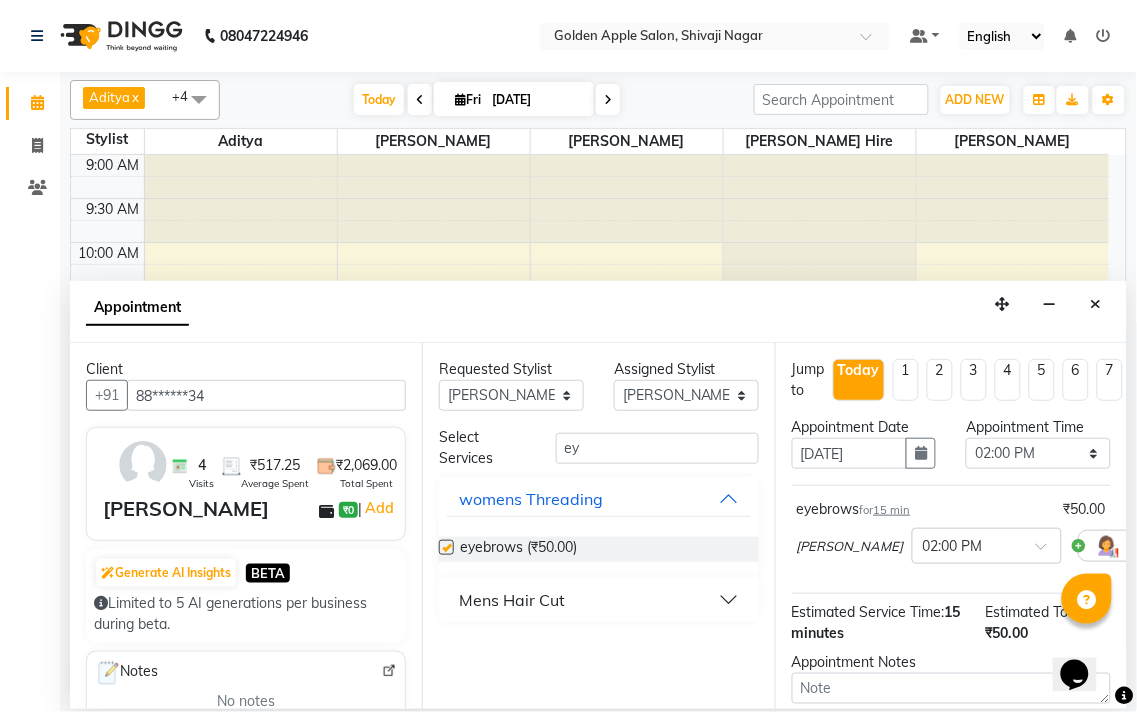 checkbox on "false" 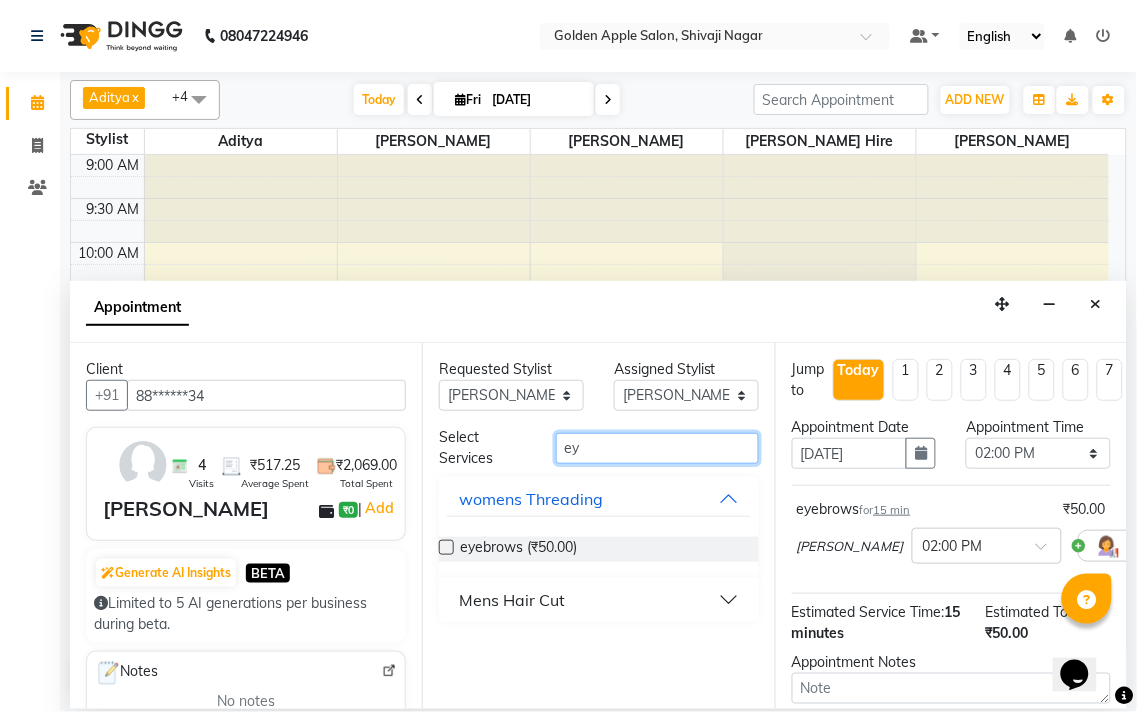click on "ey" at bounding box center [657, 448] 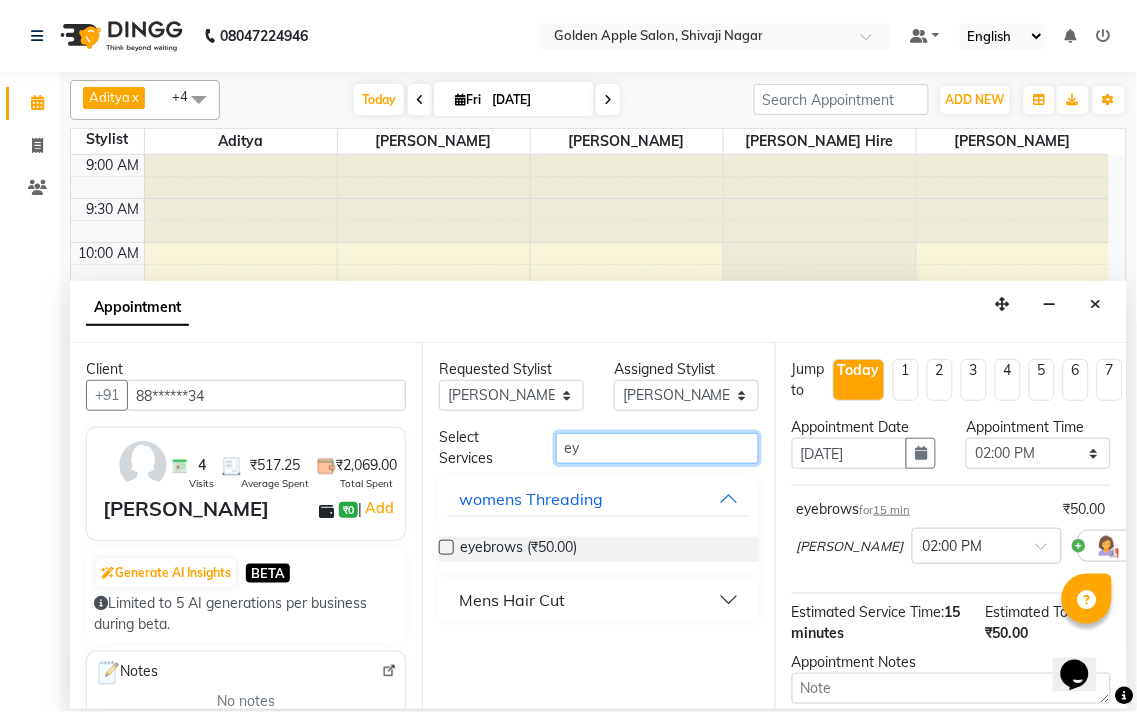 type on "e" 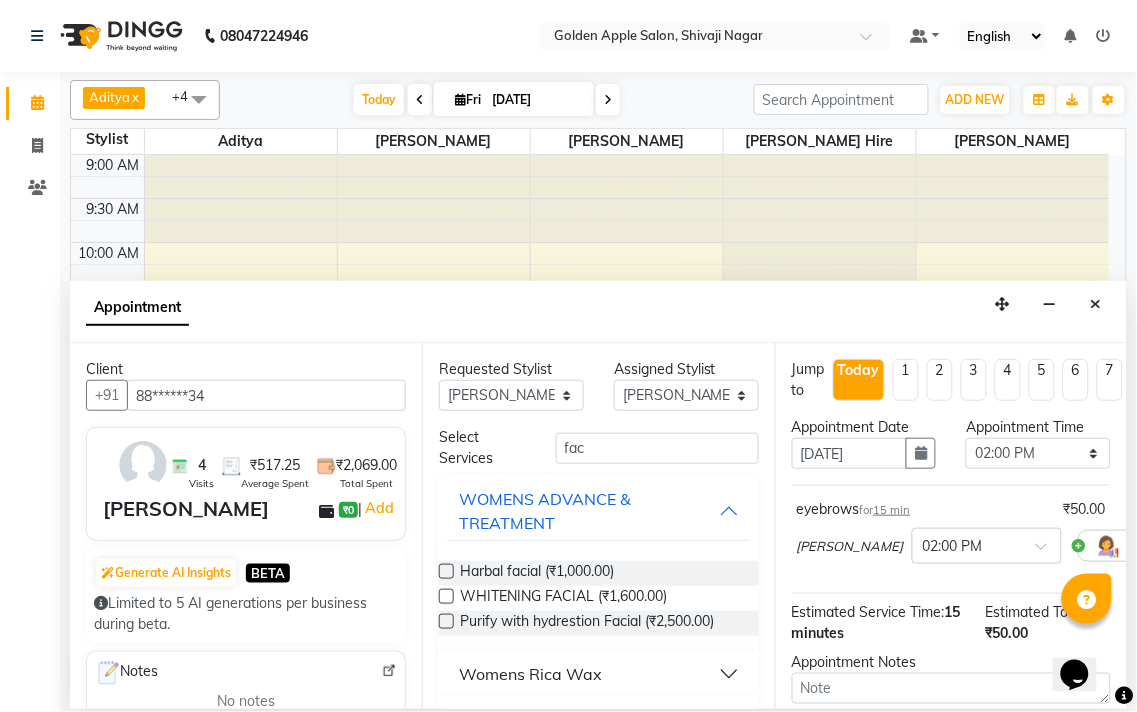 click on "Womens Rica Wax" at bounding box center [530, 674] 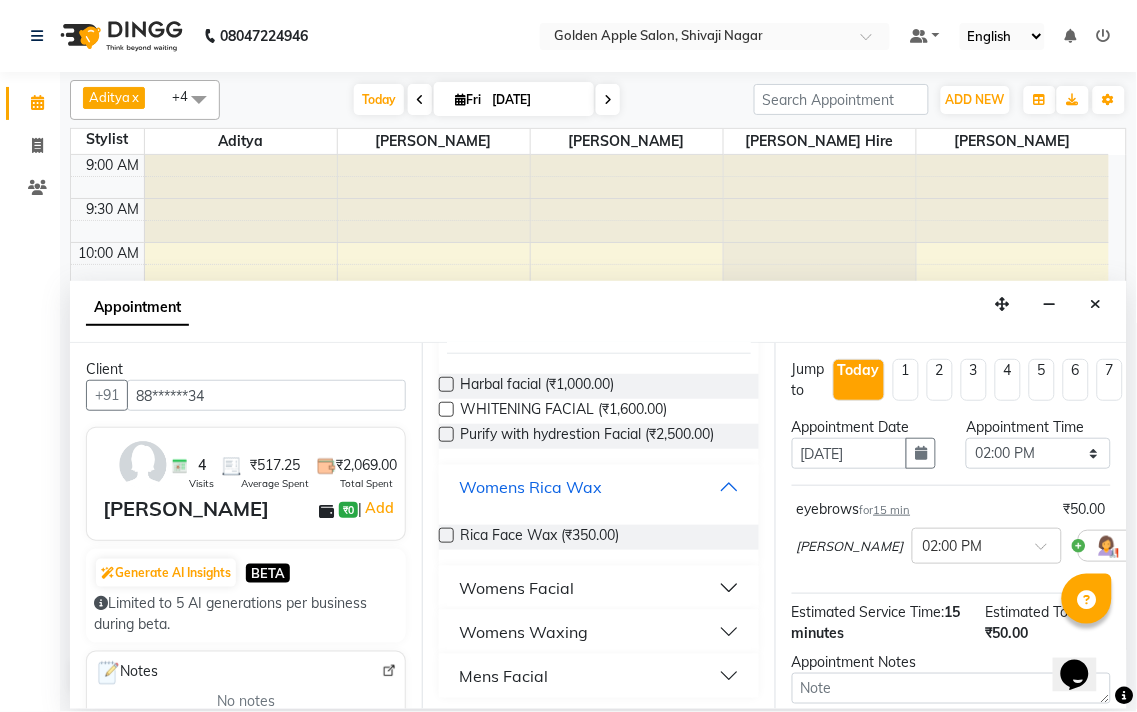 scroll, scrollTop: 192, scrollLeft: 0, axis: vertical 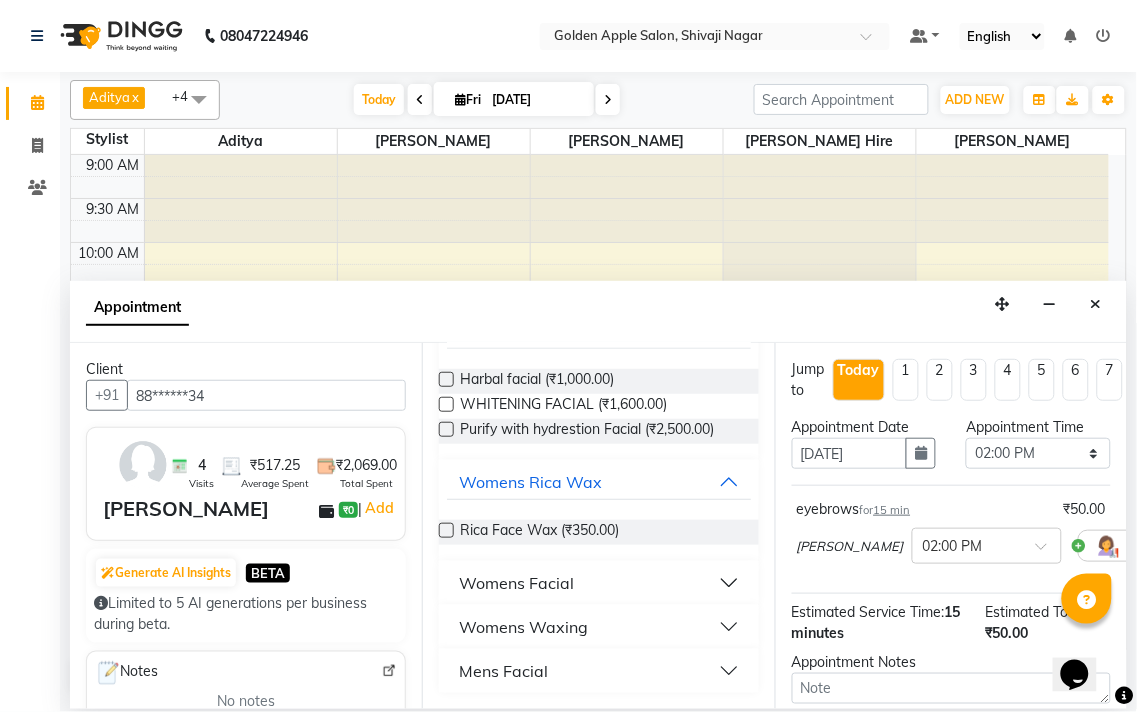 click on "Womens Waxing" at bounding box center (523, 627) 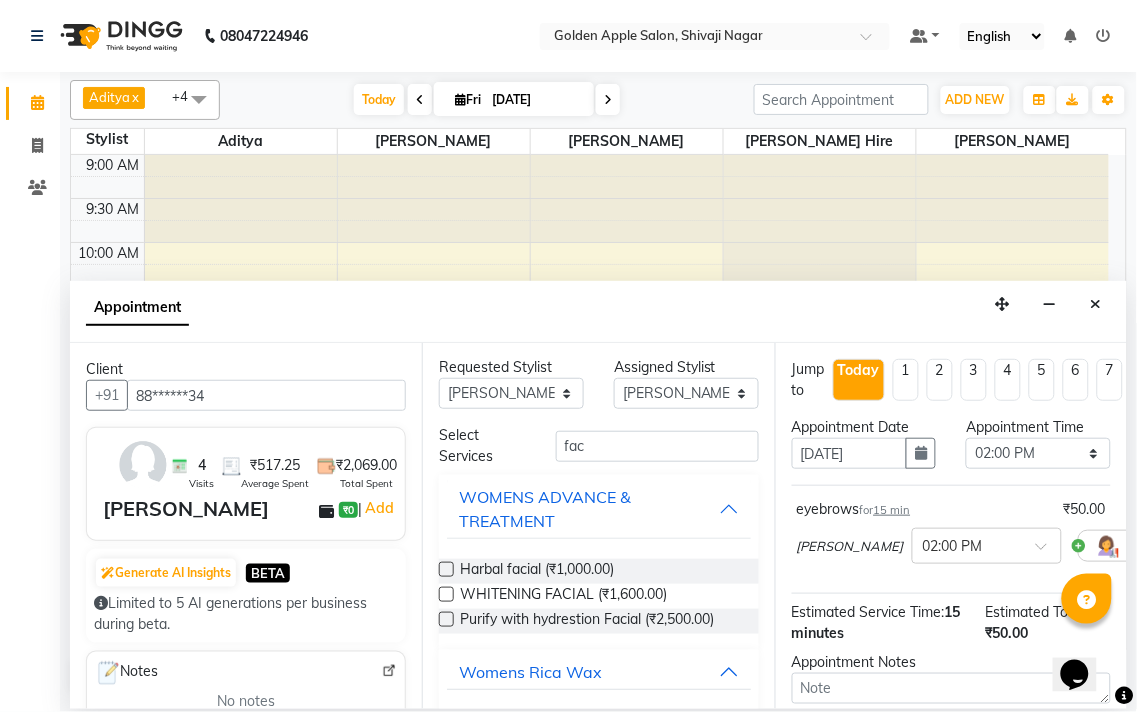scroll, scrollTop: 0, scrollLeft: 0, axis: both 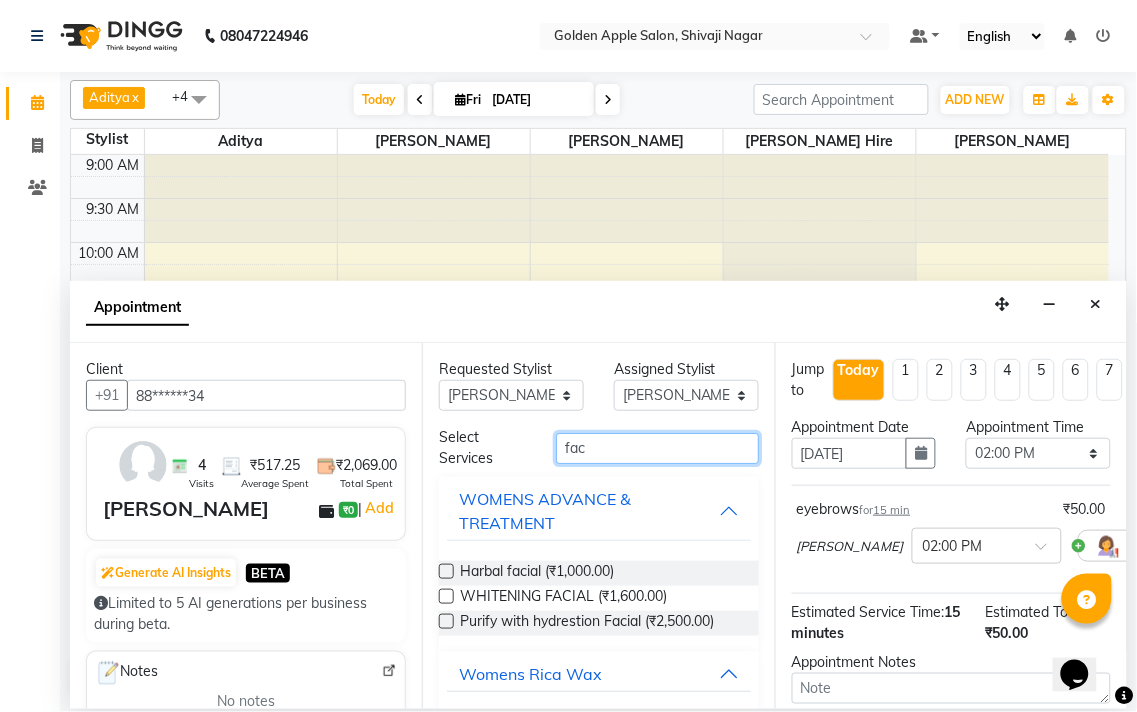 click on "fac" at bounding box center [657, 448] 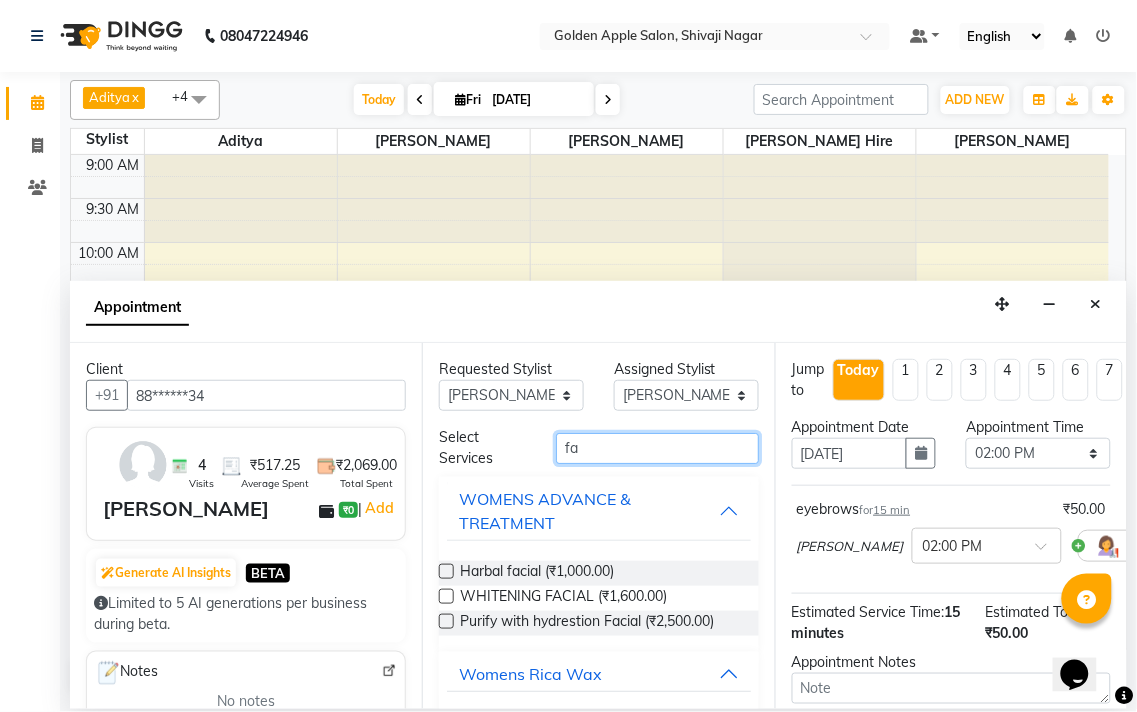 type on "f" 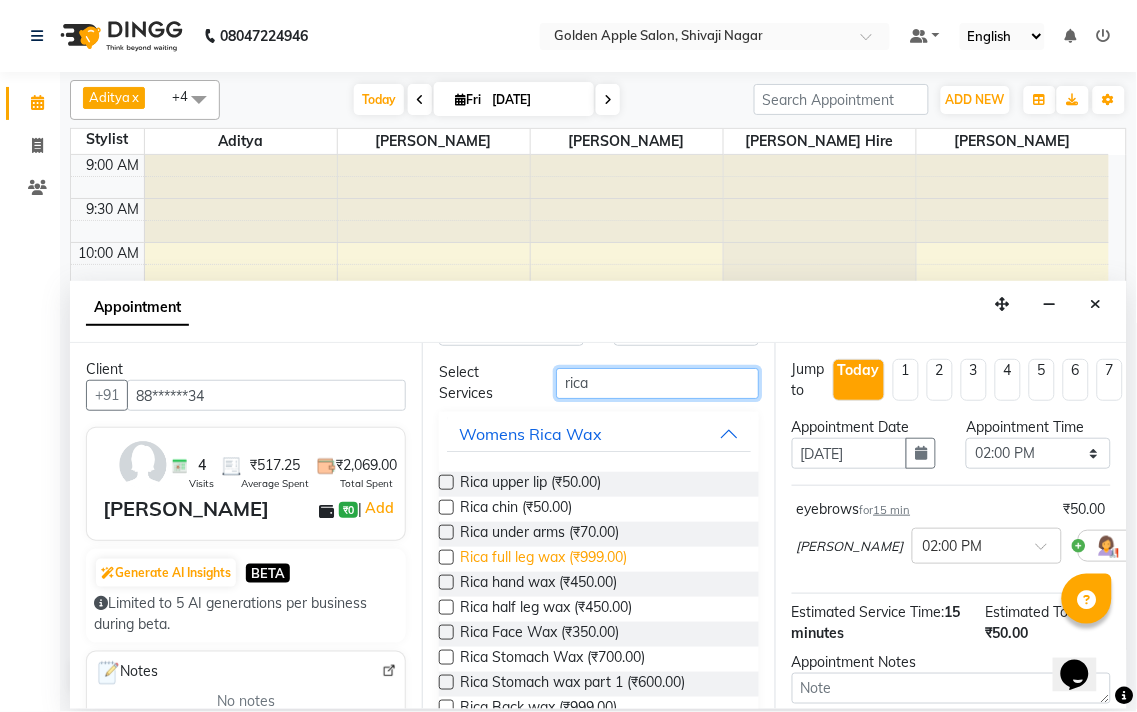 scroll, scrollTop: 111, scrollLeft: 0, axis: vertical 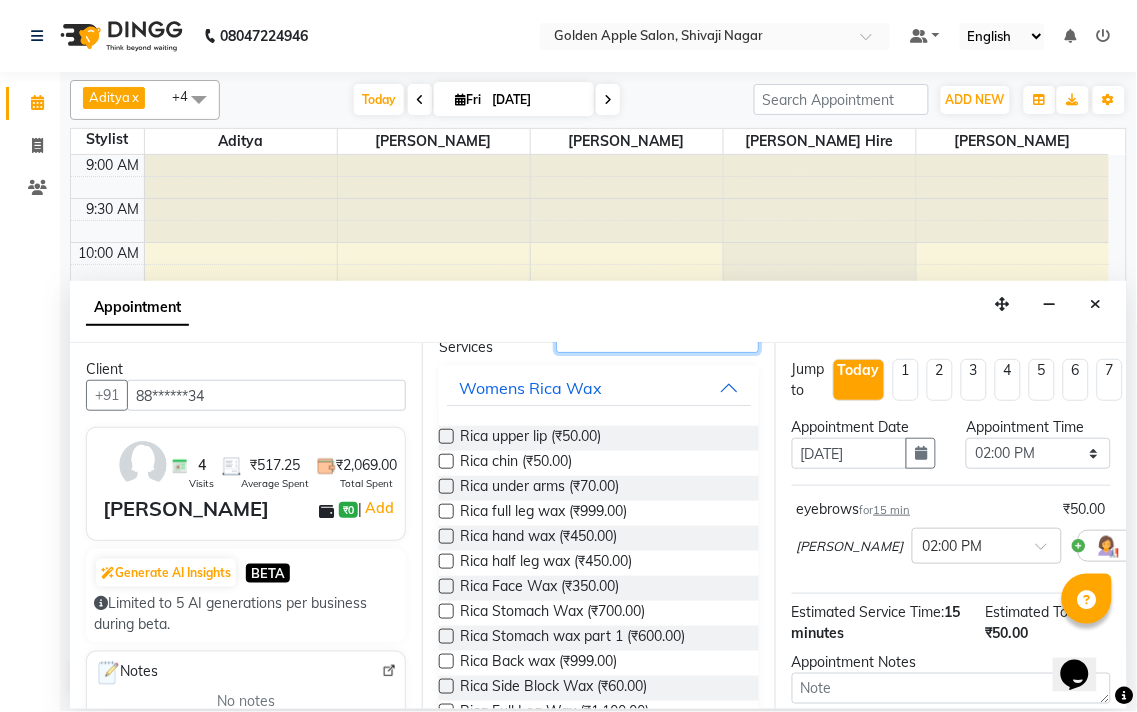 type on "rica" 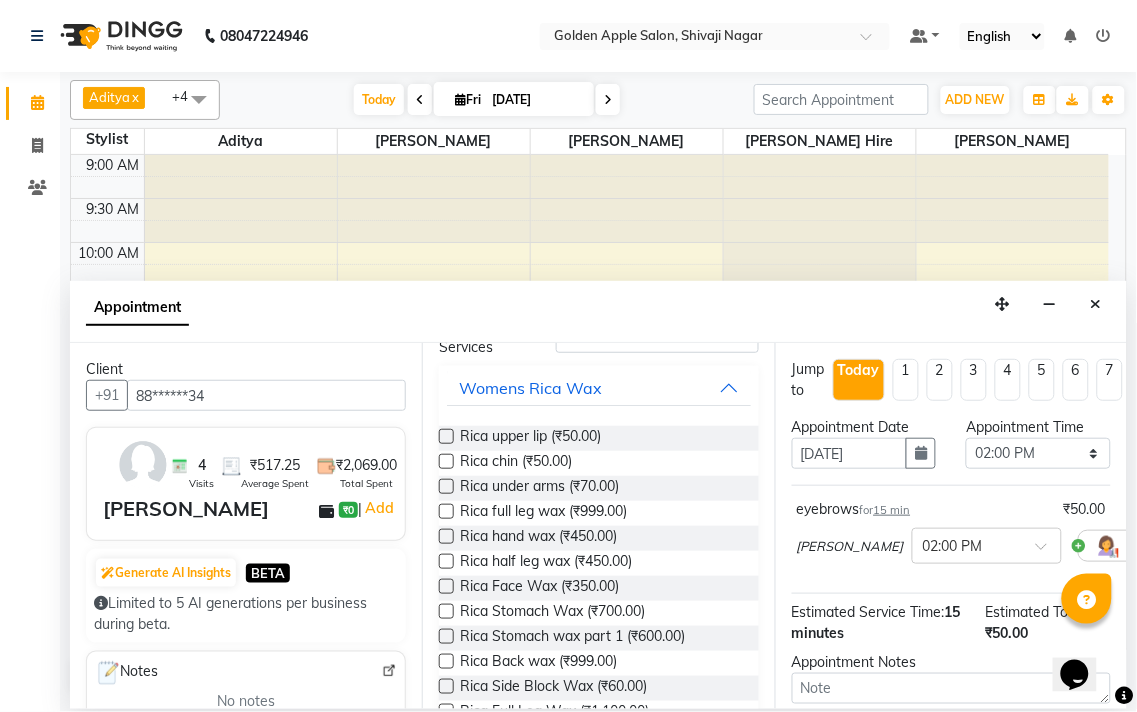 click at bounding box center (446, 586) 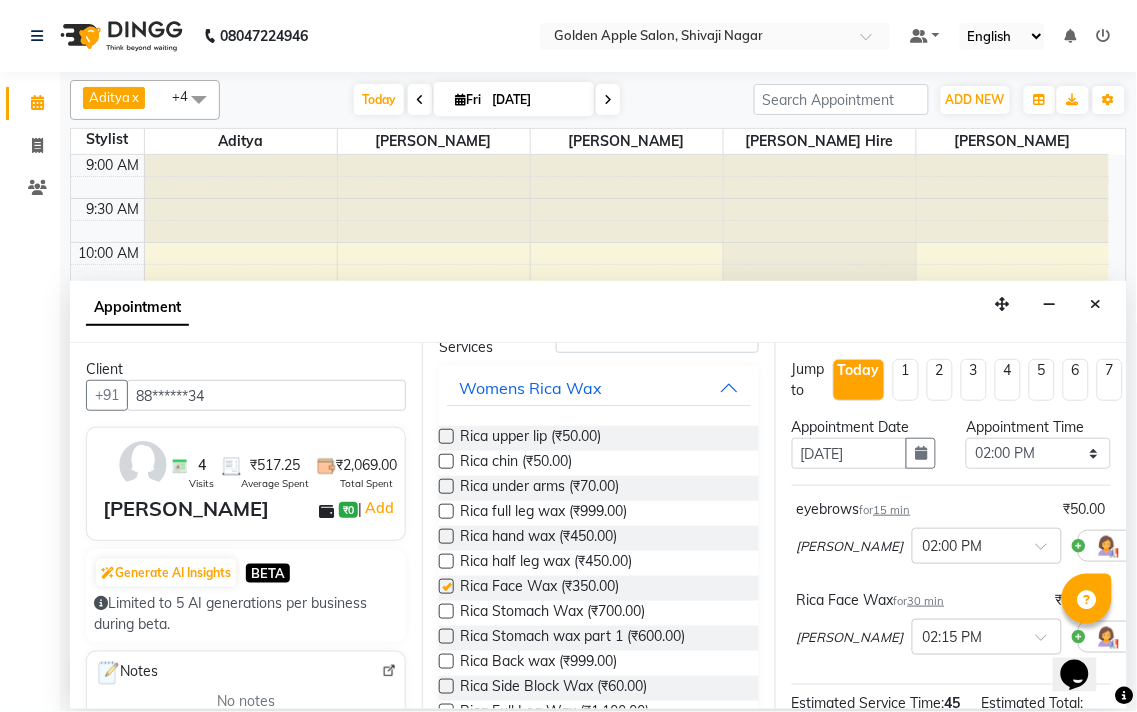 checkbox on "false" 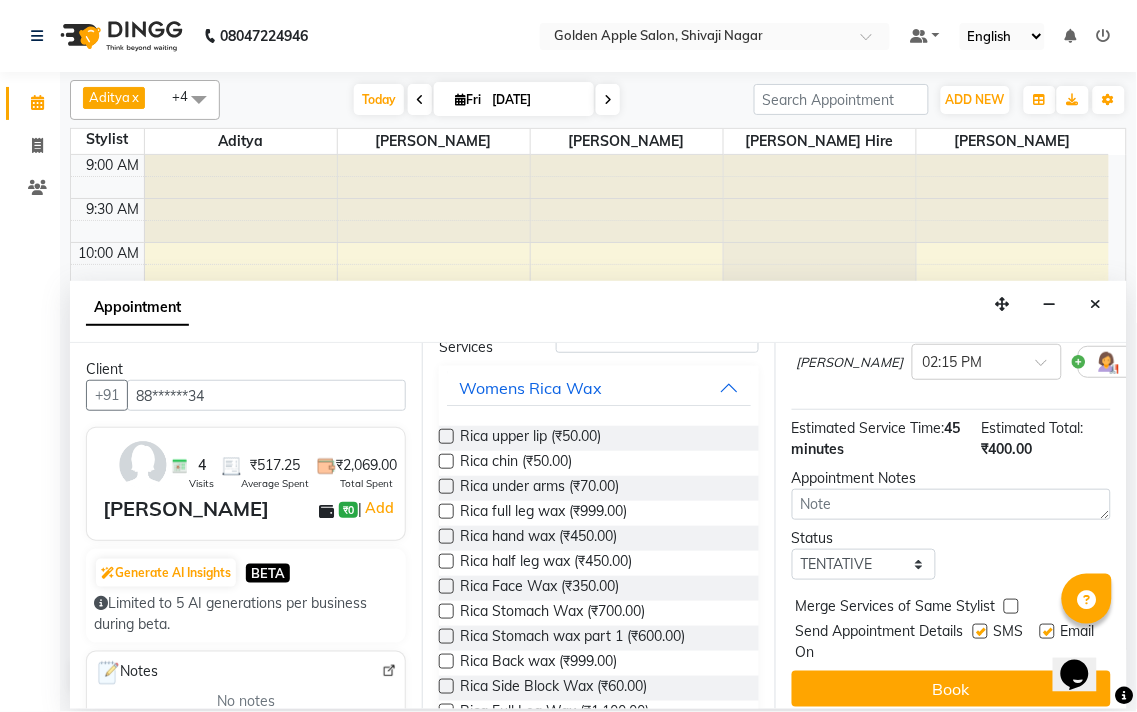 scroll, scrollTop: 312, scrollLeft: 0, axis: vertical 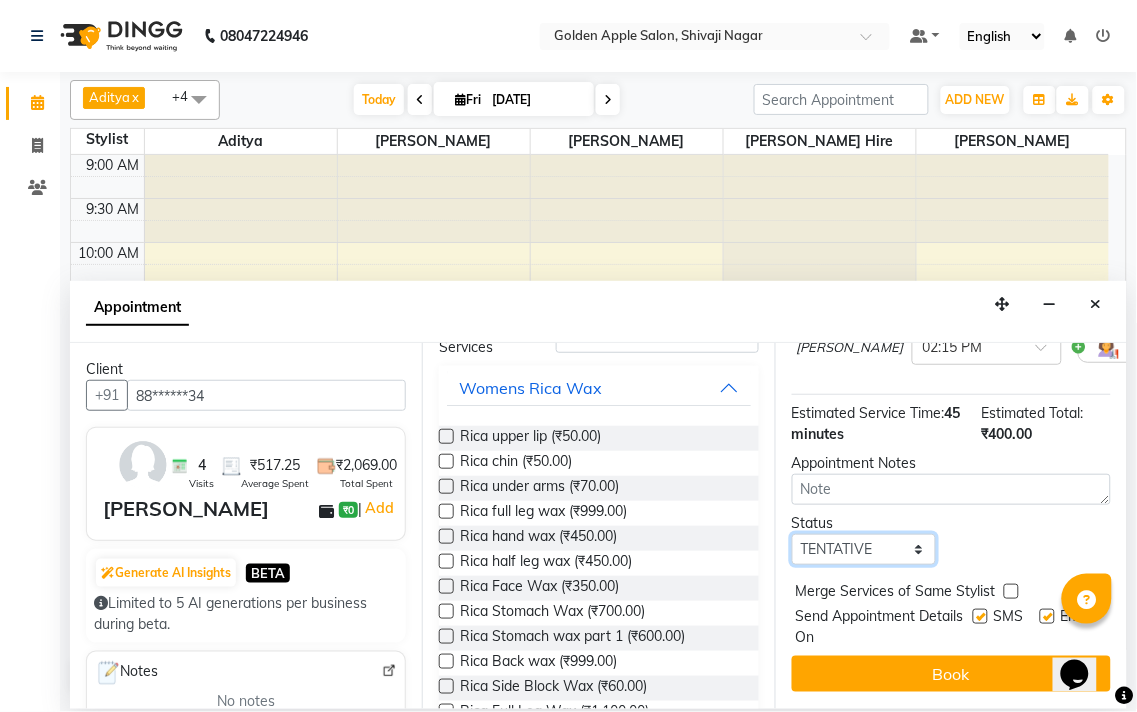 click on "Select TENTATIVE CONFIRM CHECK-IN UPCOMING" at bounding box center [864, 549] 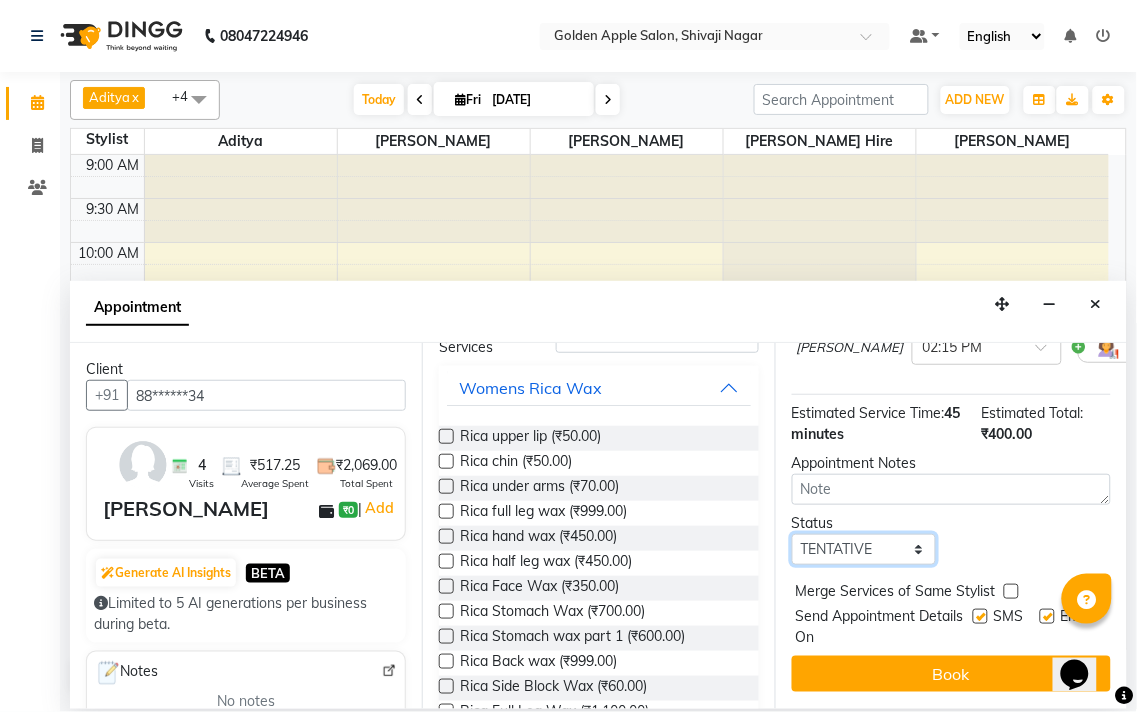 select on "confirm booking" 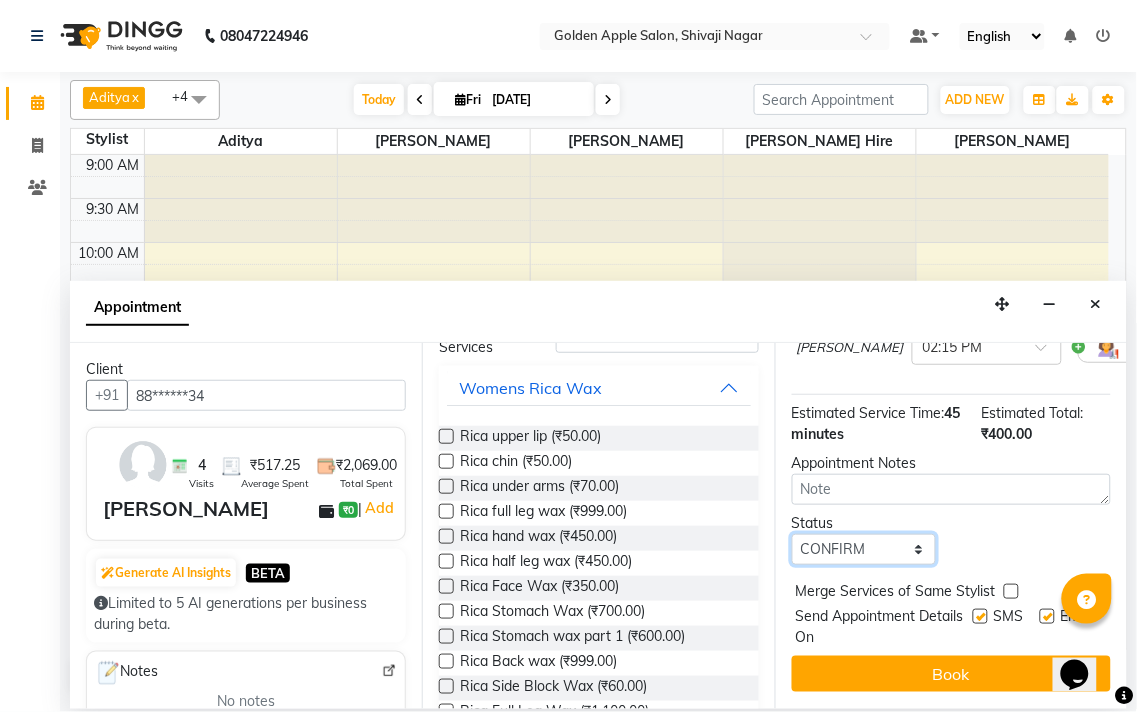 click on "Select TENTATIVE CONFIRM CHECK-IN UPCOMING" at bounding box center (864, 549) 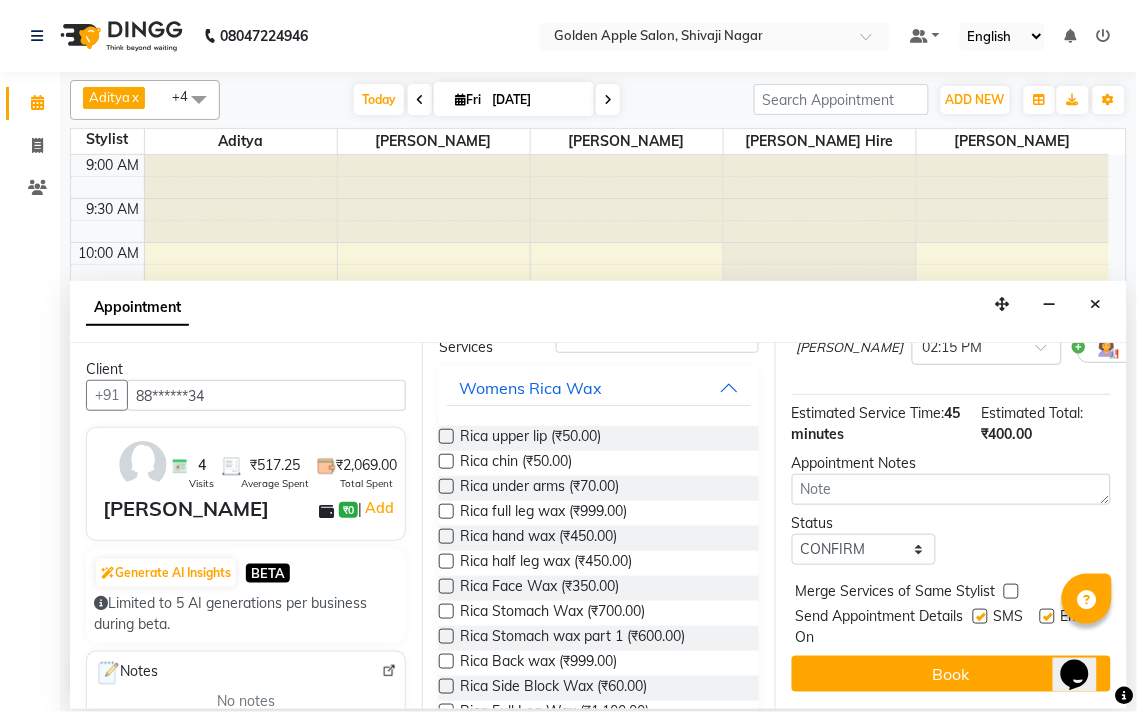 click at bounding box center (980, 616) 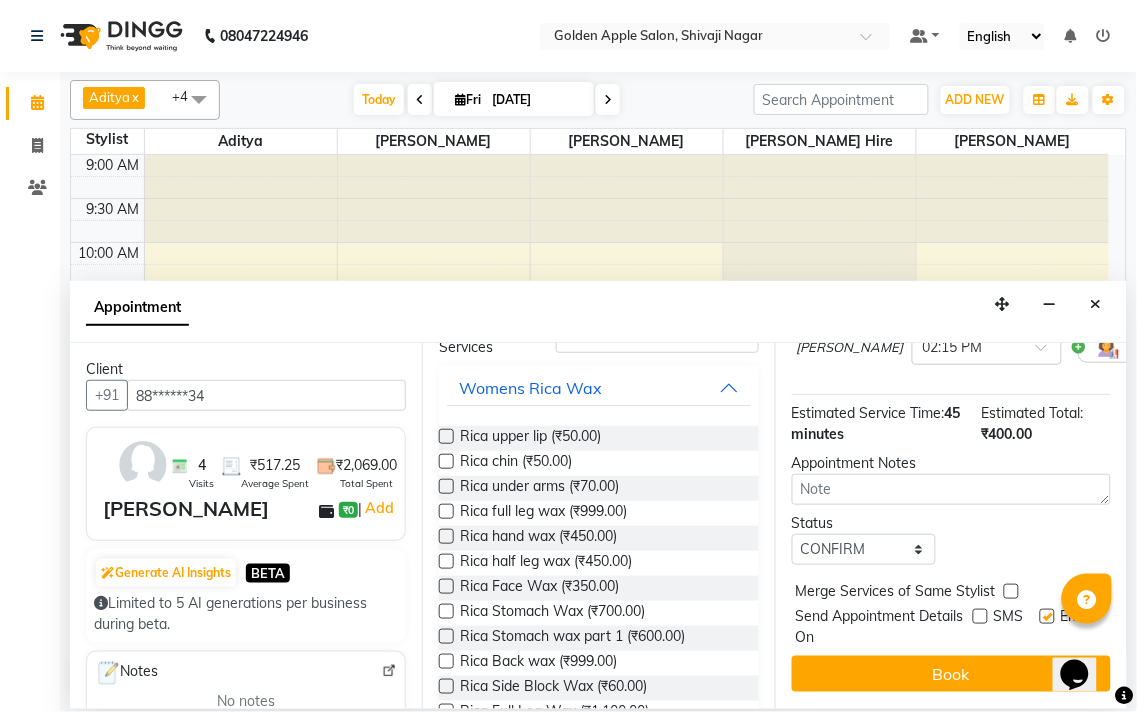 click at bounding box center [1047, 616] 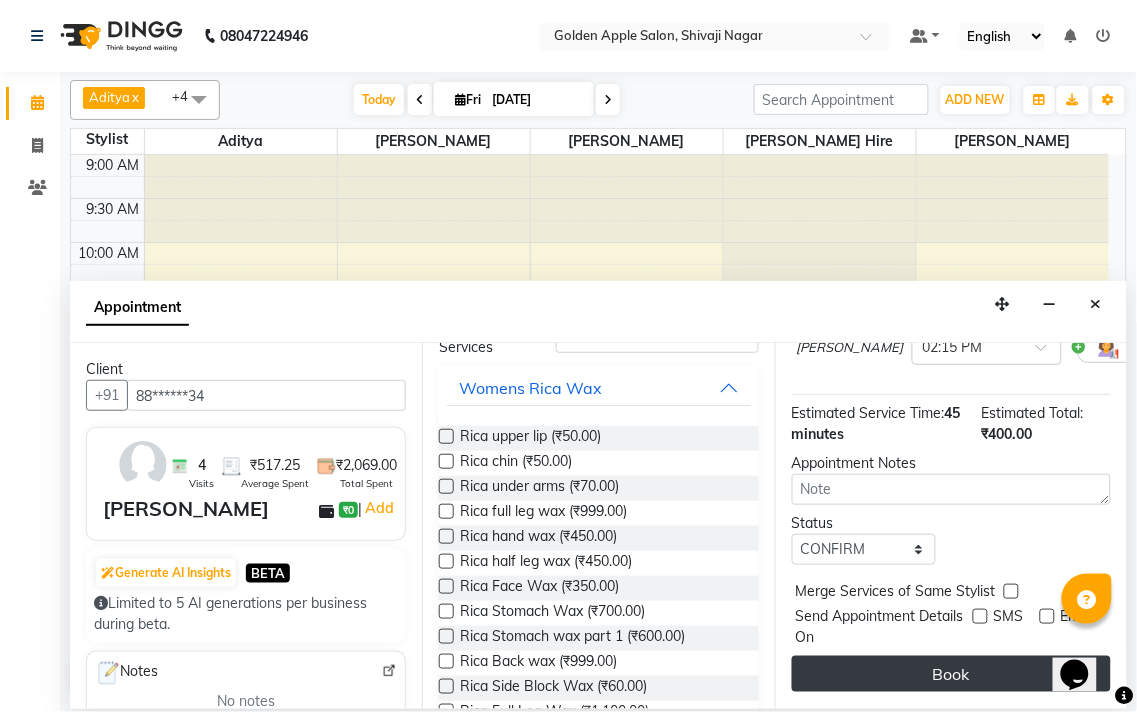 click on "Book" at bounding box center [951, 674] 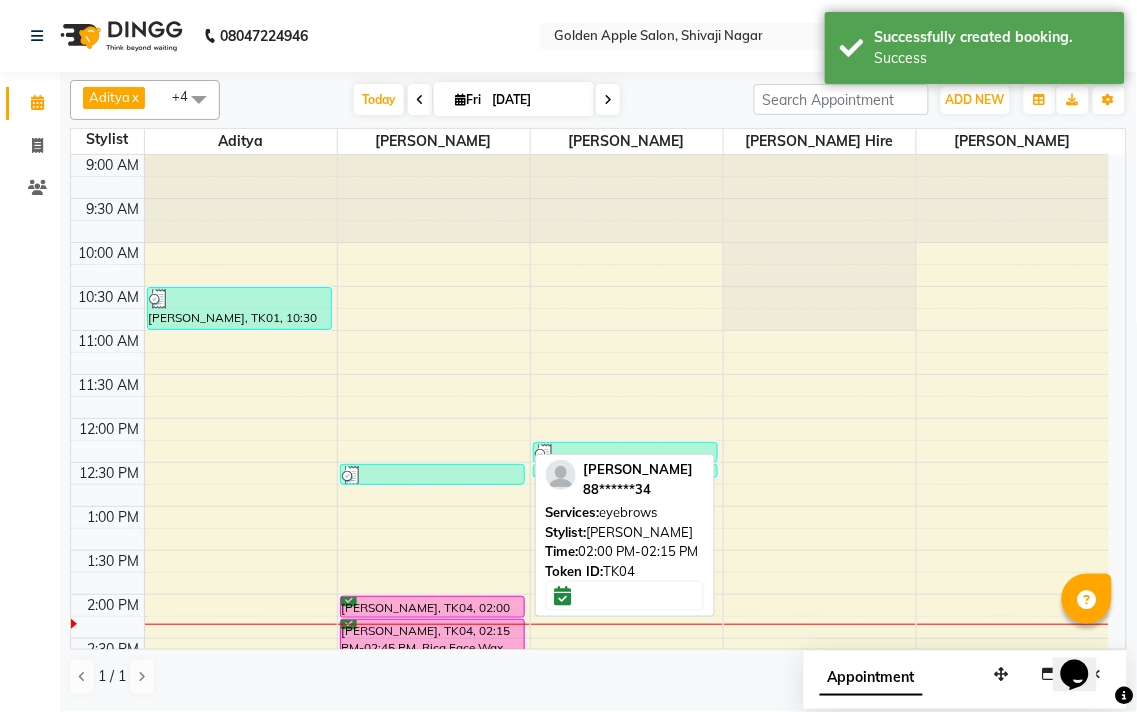 click at bounding box center [432, 617] 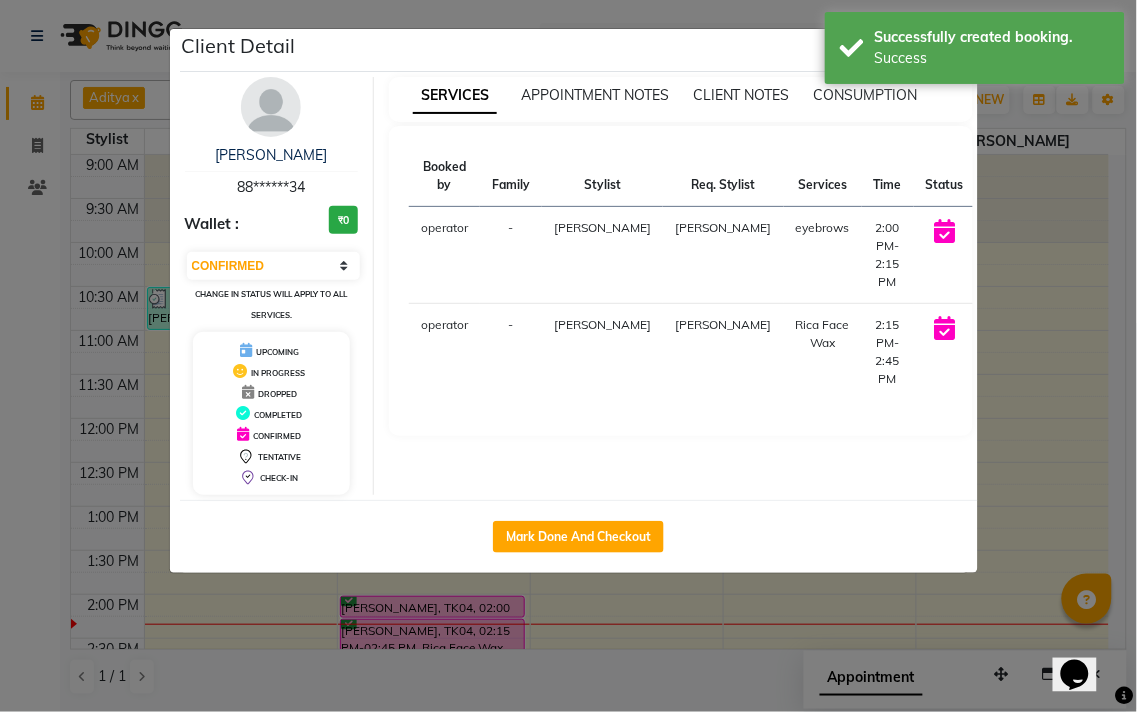 click on "START" at bounding box center [1010, 233] 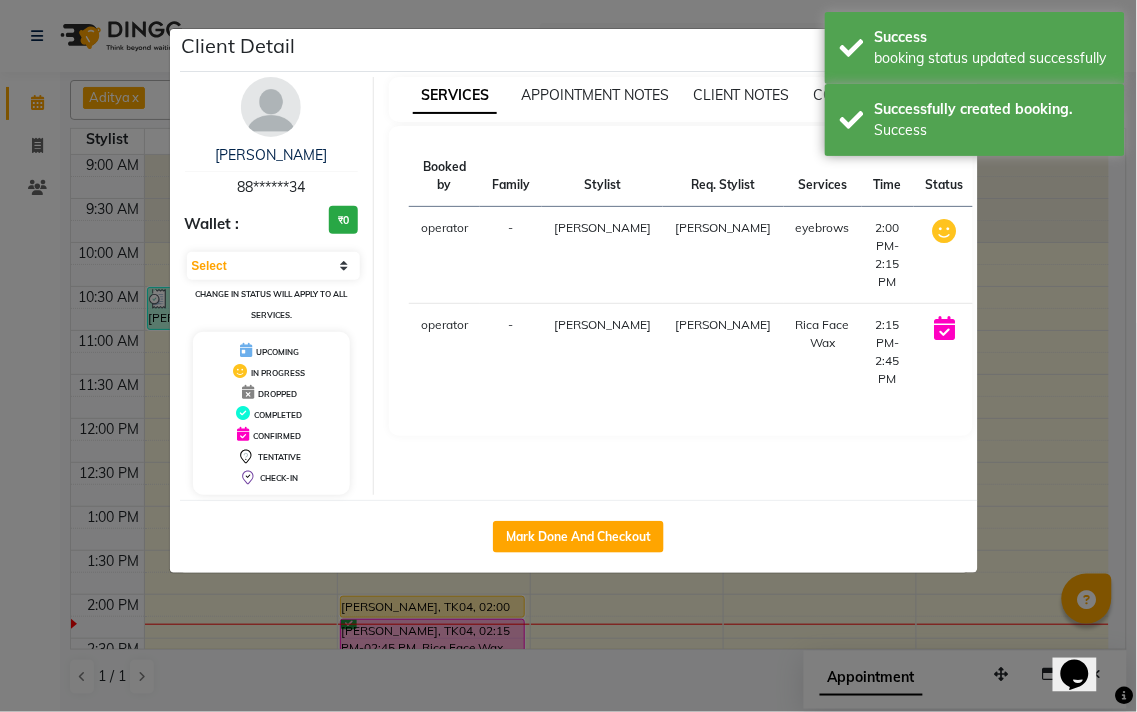 click on "START" at bounding box center [1037, 330] 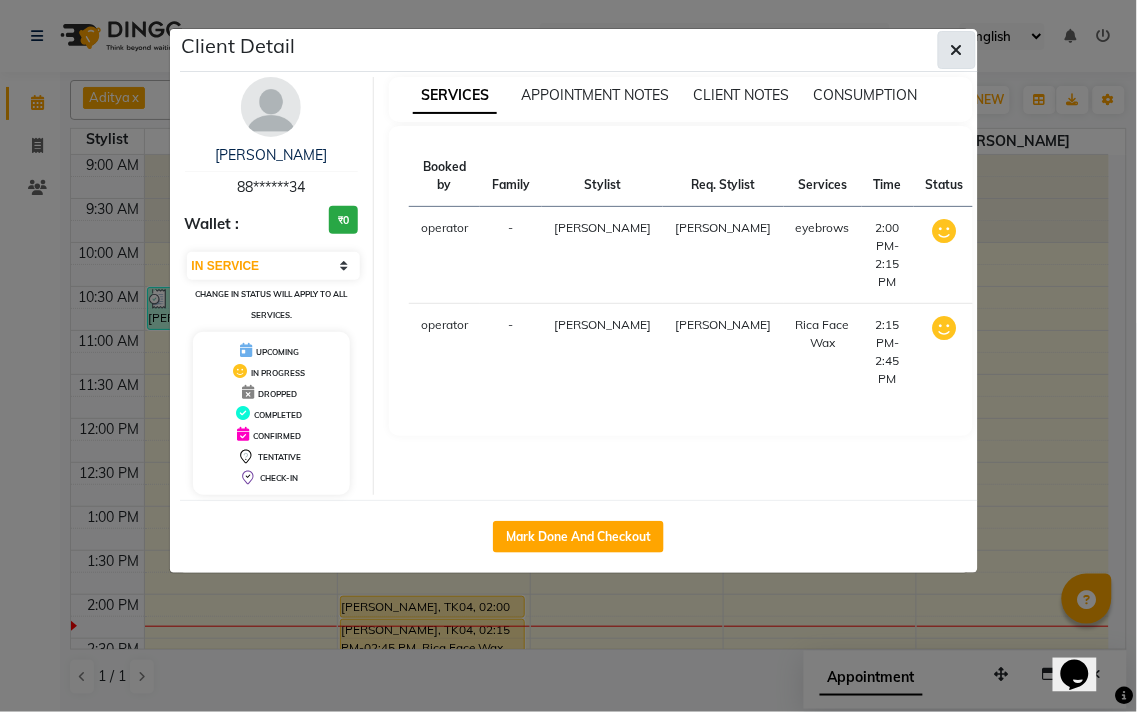 click 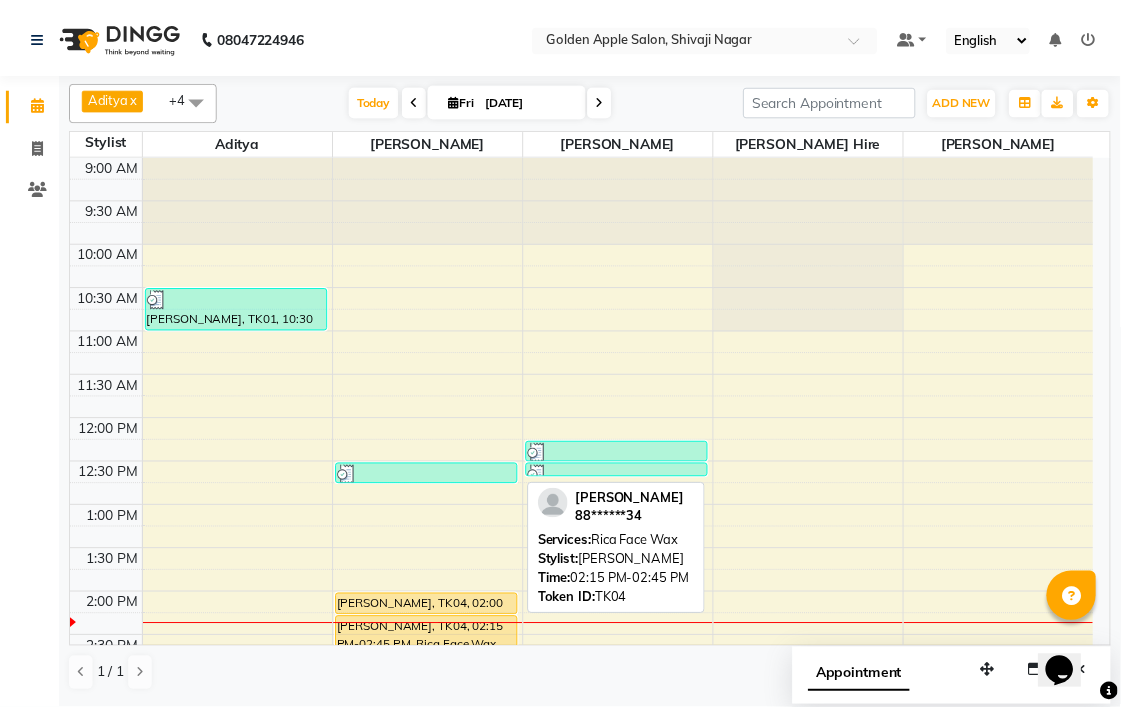 scroll, scrollTop: 111, scrollLeft: 0, axis: vertical 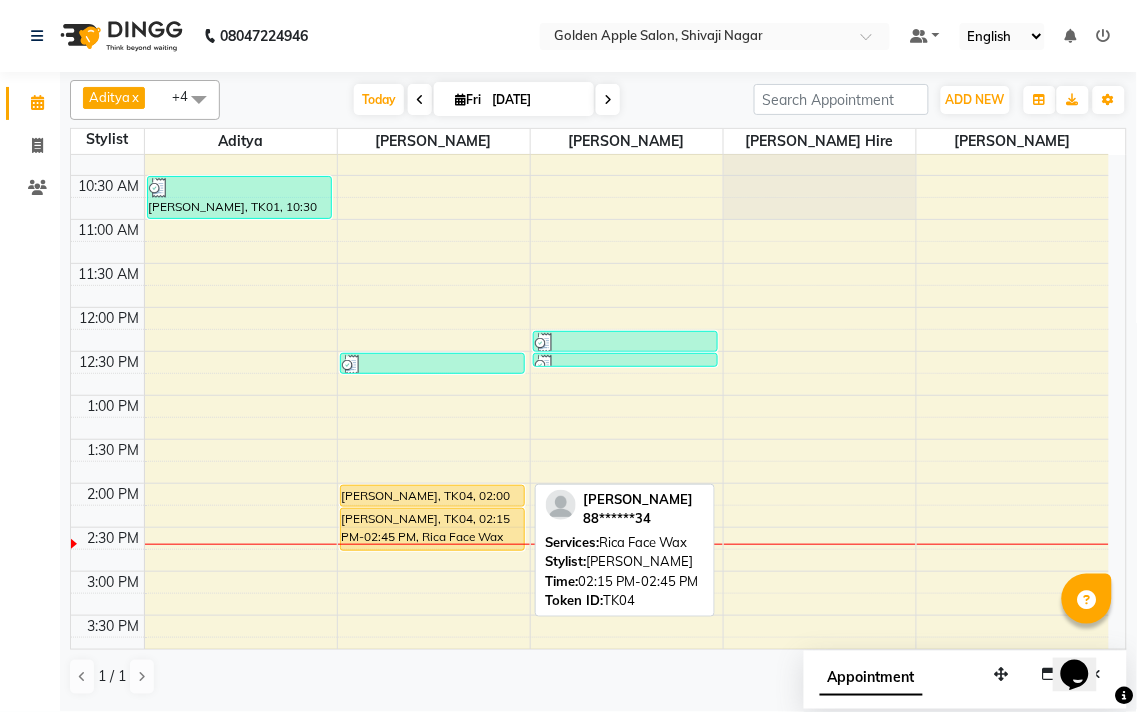 click on "MInal joshi, TK04, 02:15 PM-02:45 PM, Rica Face Wax" at bounding box center (432, 529) 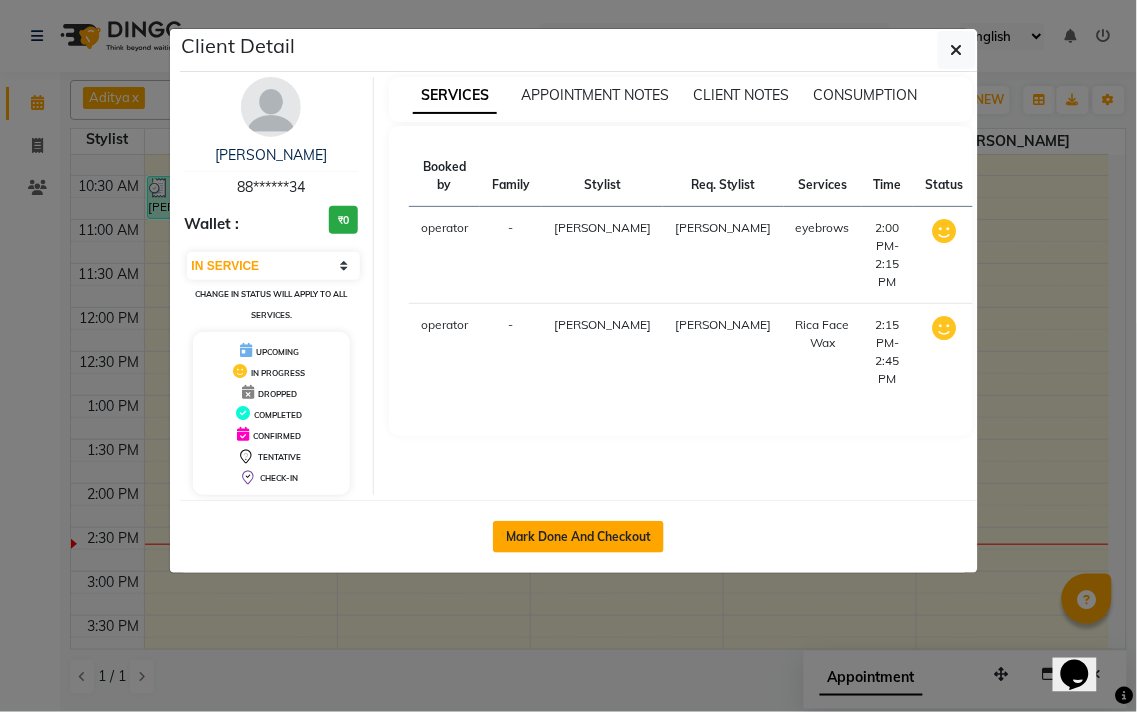 click on "Mark Done And Checkout" 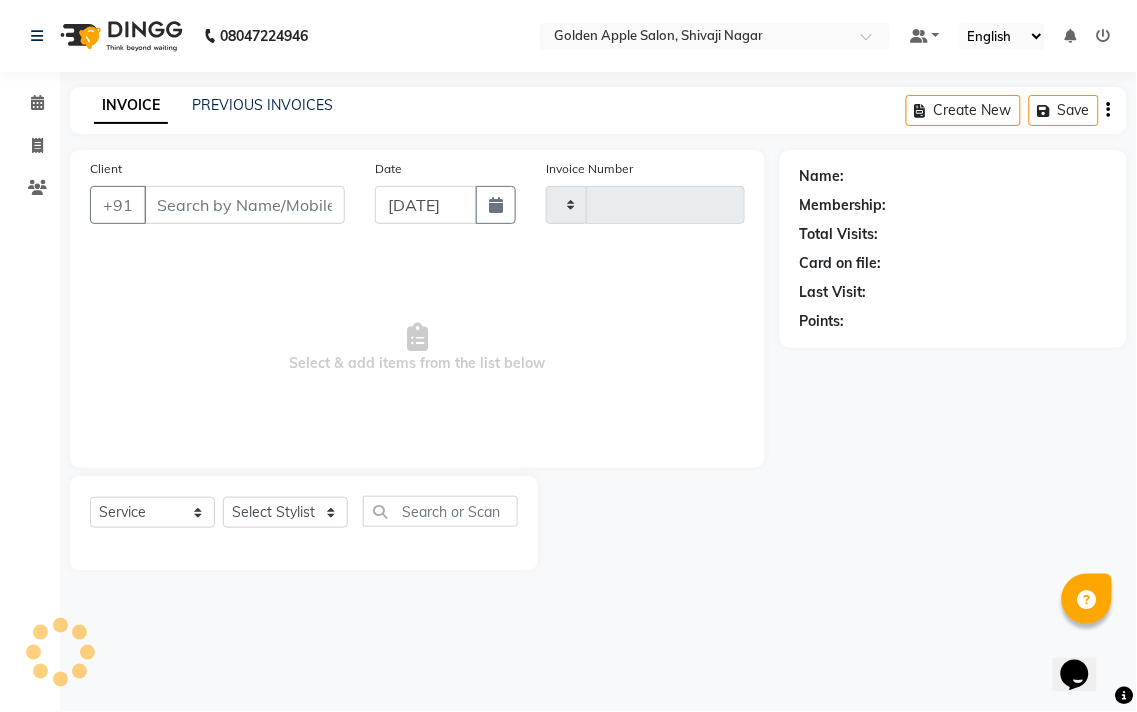 type on "1141" 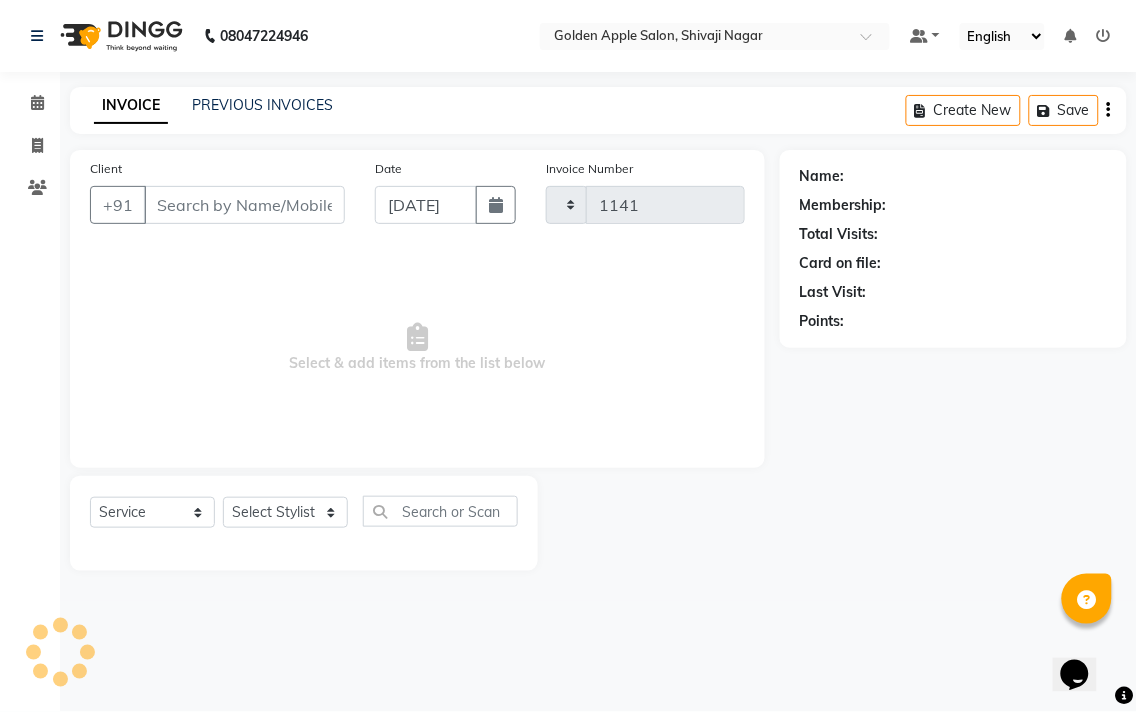 select on "6072" 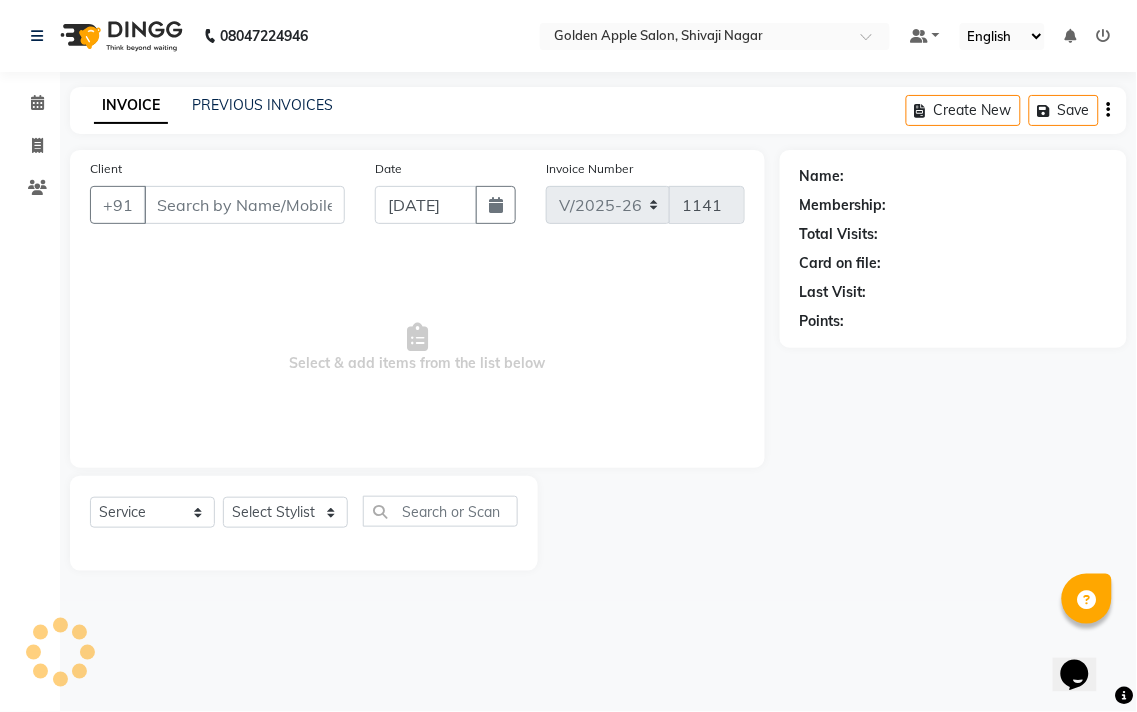 type on "88******34" 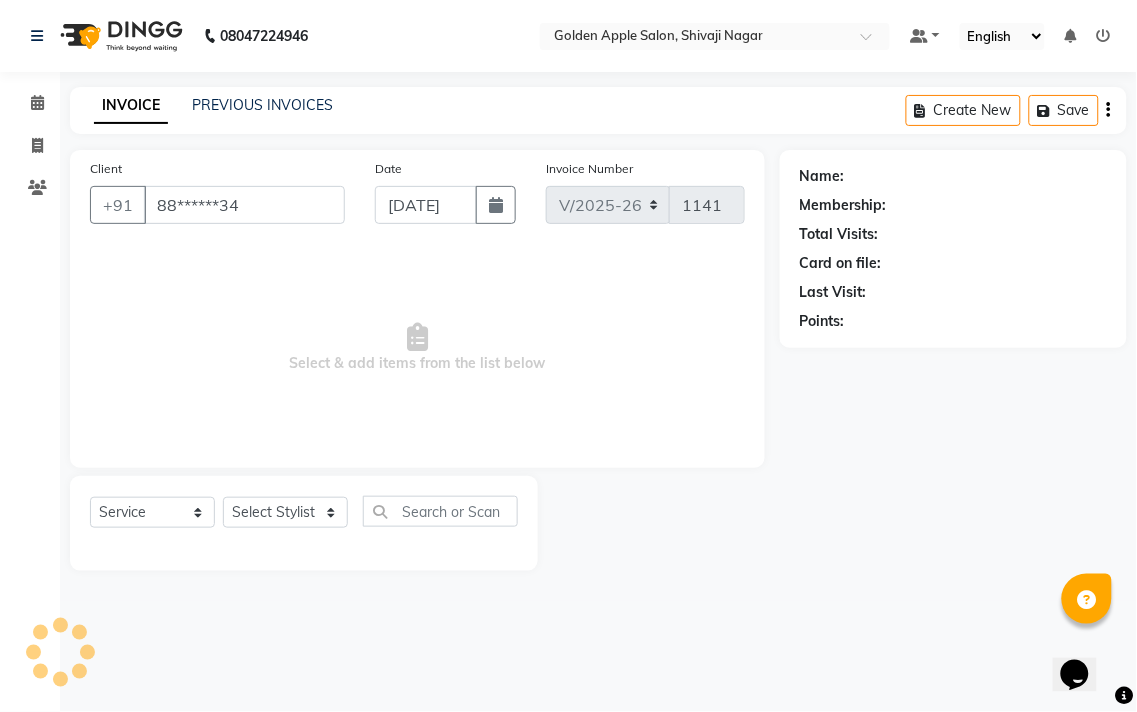 select on "85394" 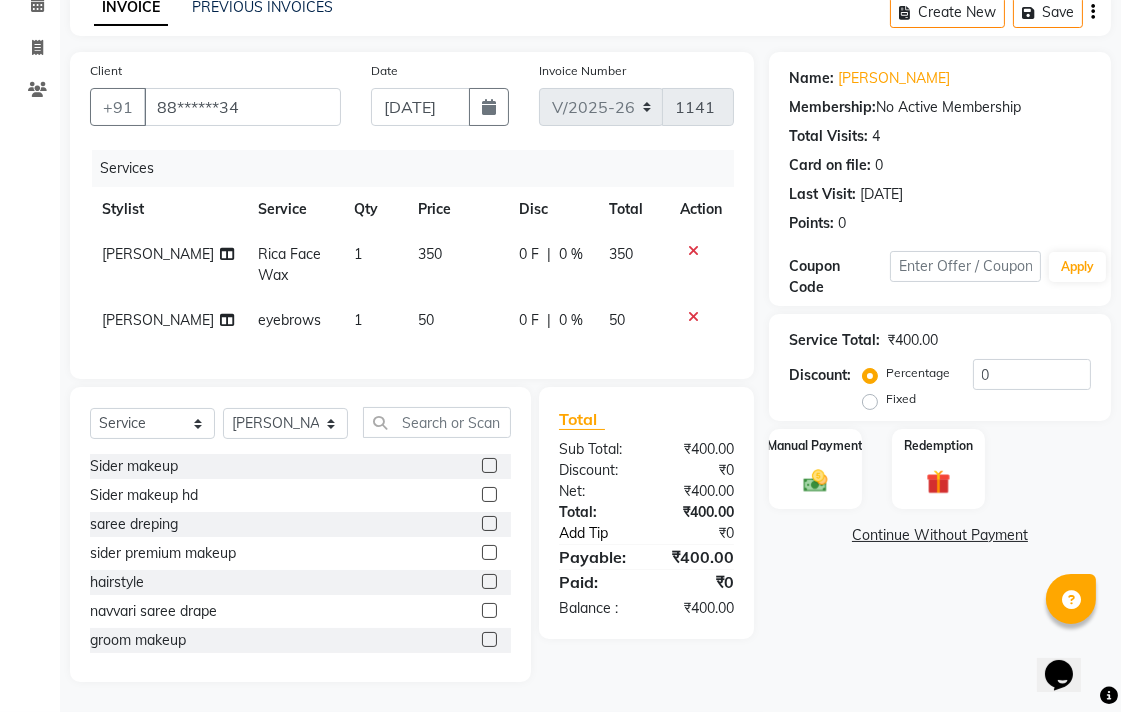scroll, scrollTop: 135, scrollLeft: 0, axis: vertical 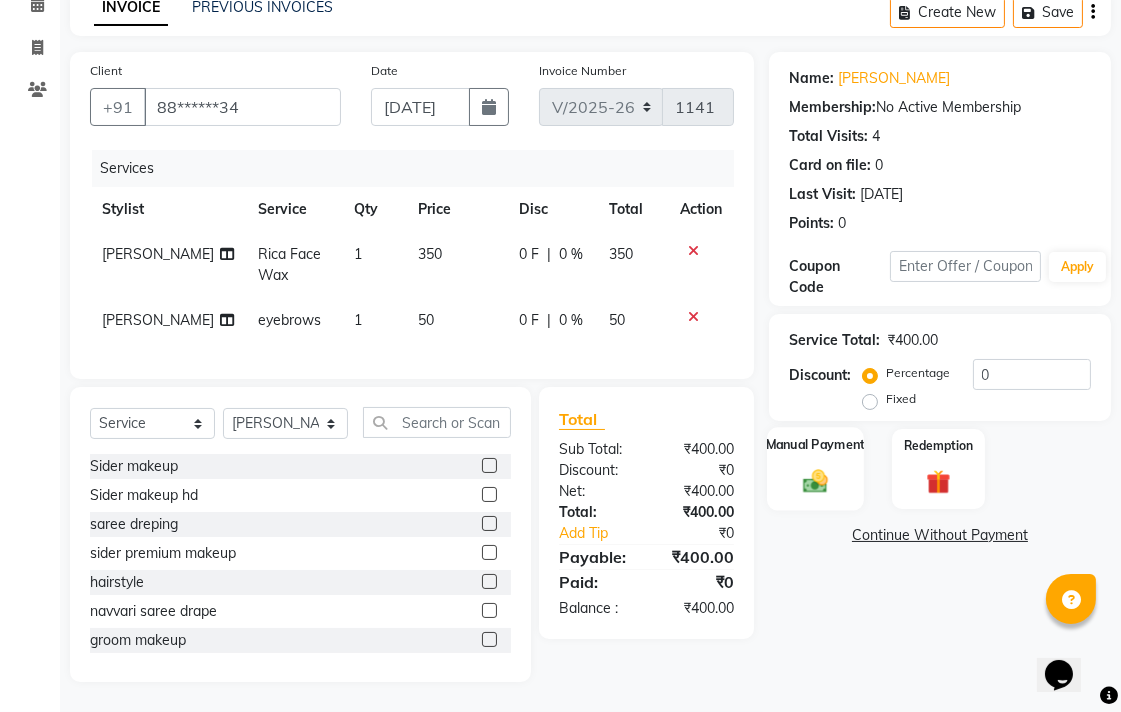 click 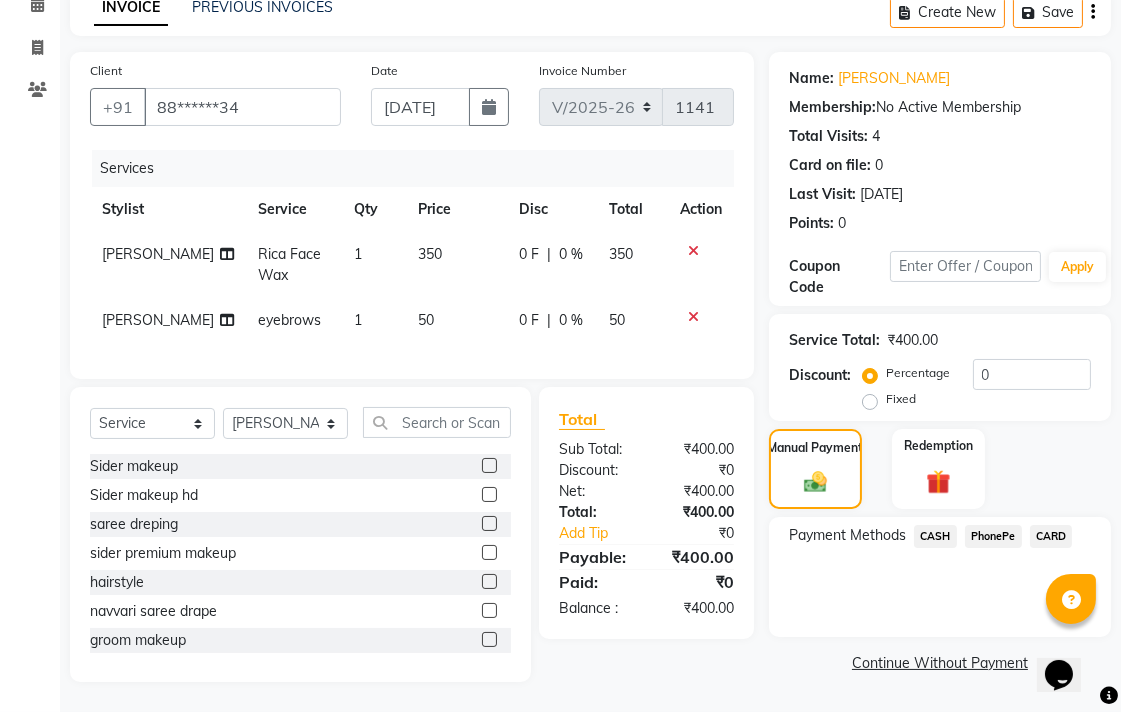 click on "CASH" 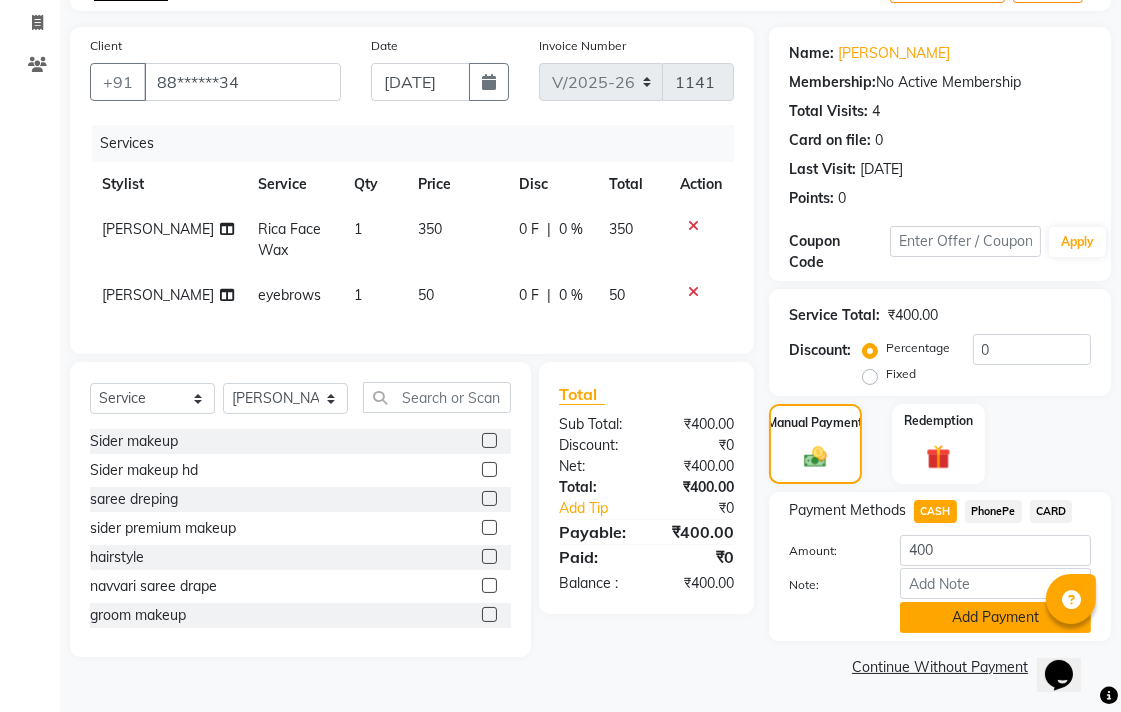 click on "Add Payment" 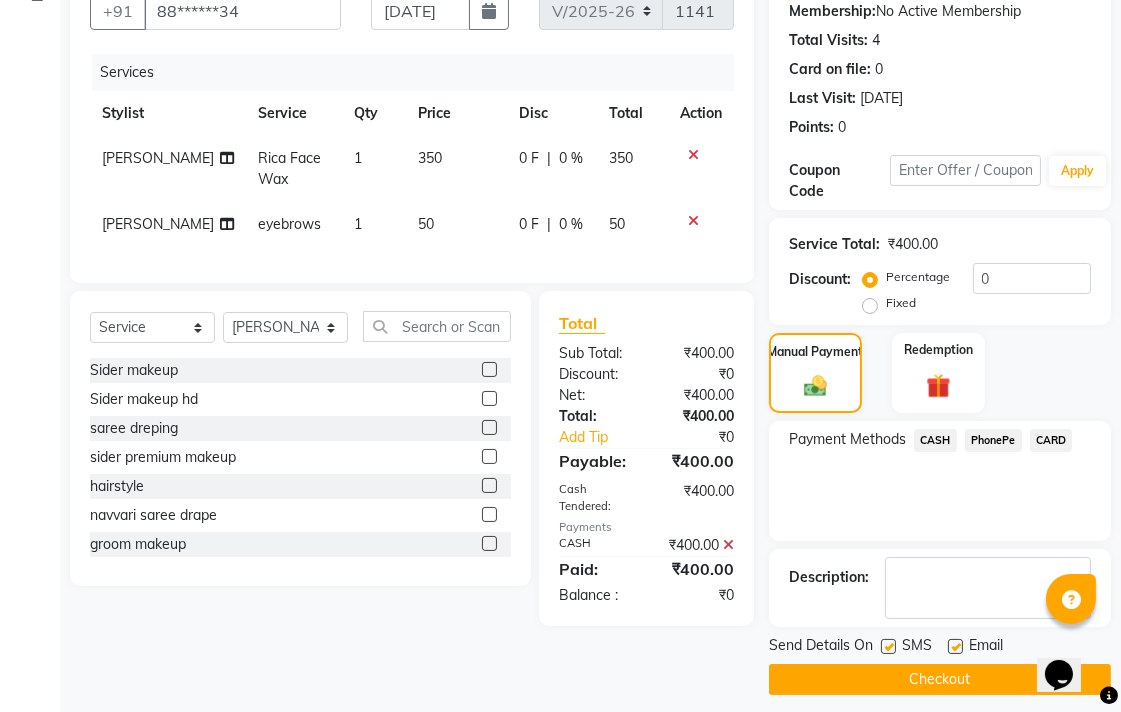 scroll, scrollTop: 206, scrollLeft: 0, axis: vertical 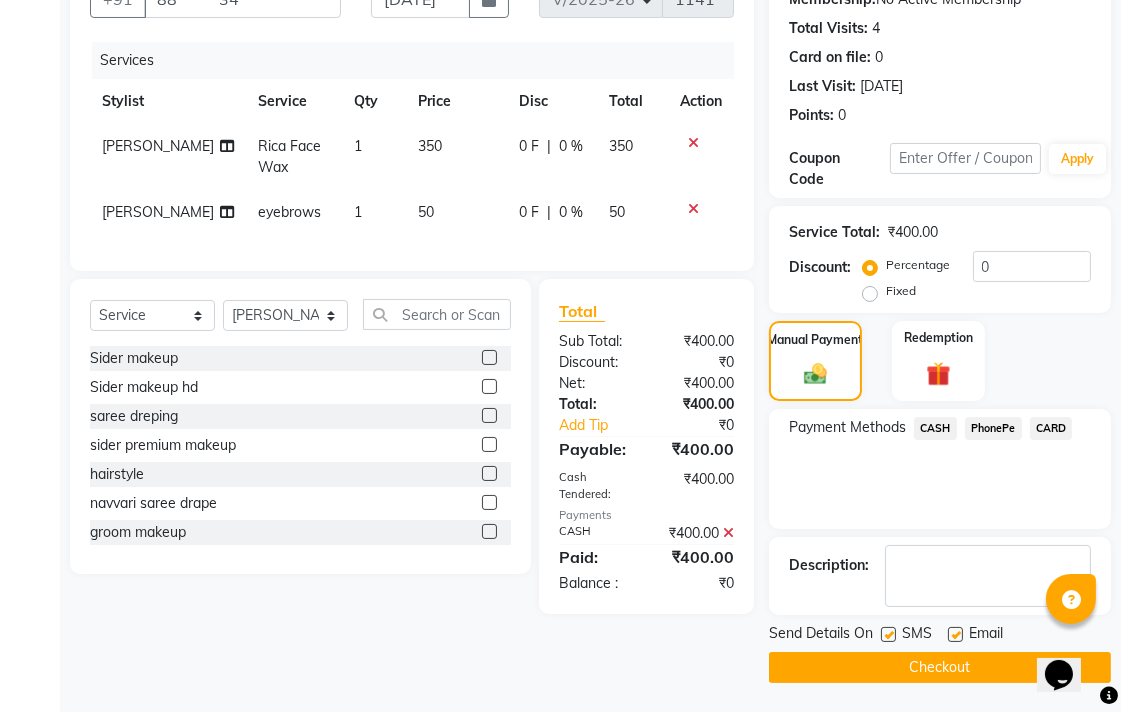 click 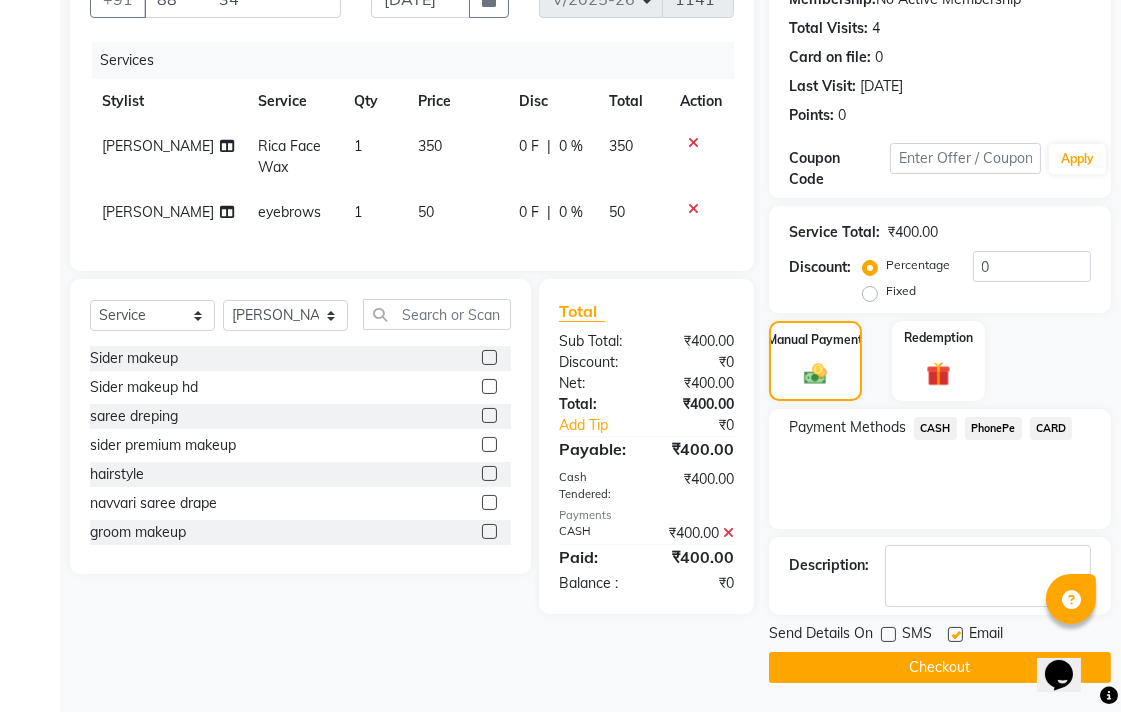 click 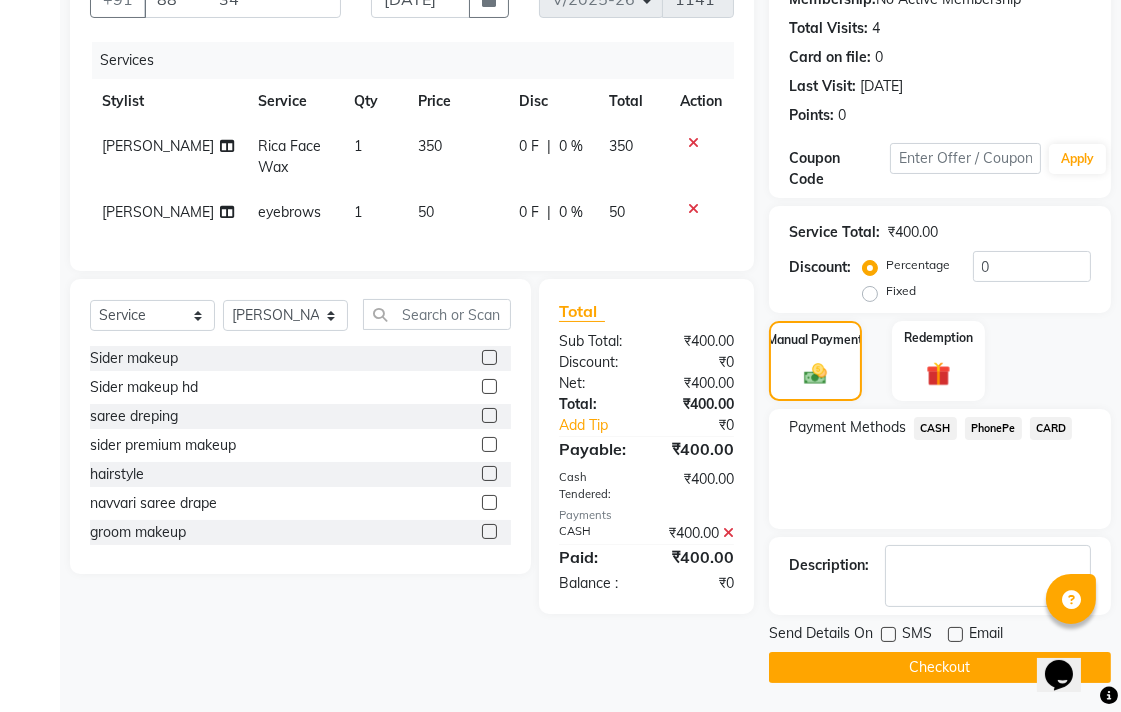 click on "Checkout" 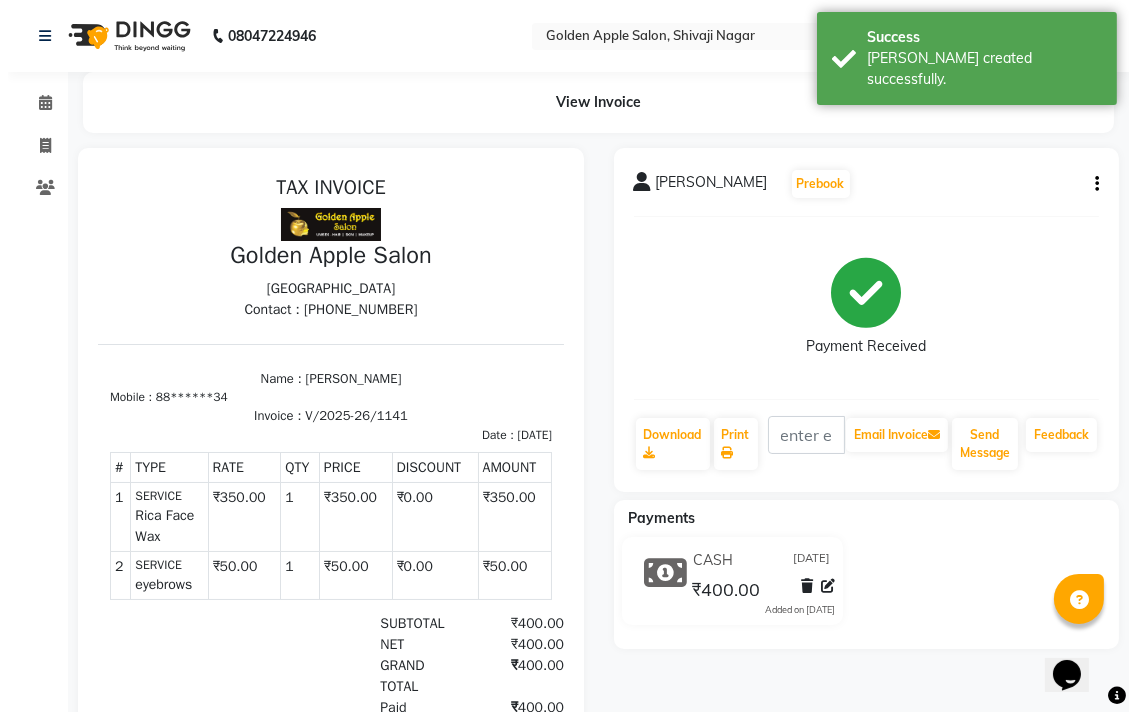 scroll, scrollTop: 0, scrollLeft: 0, axis: both 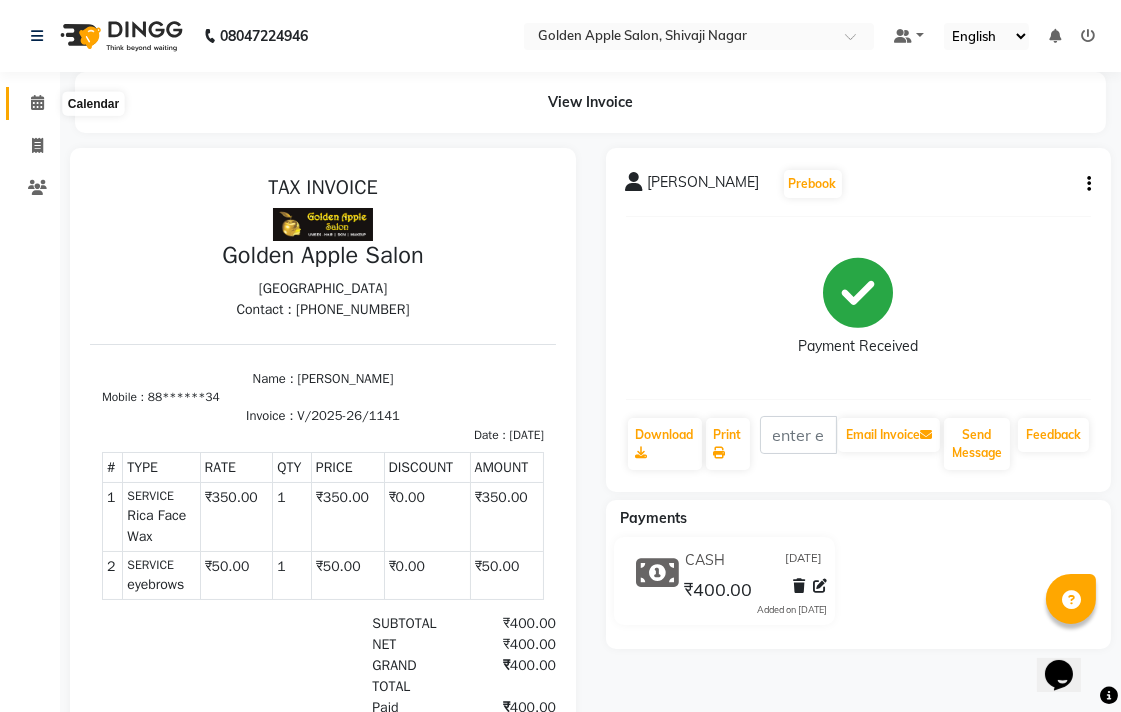 click 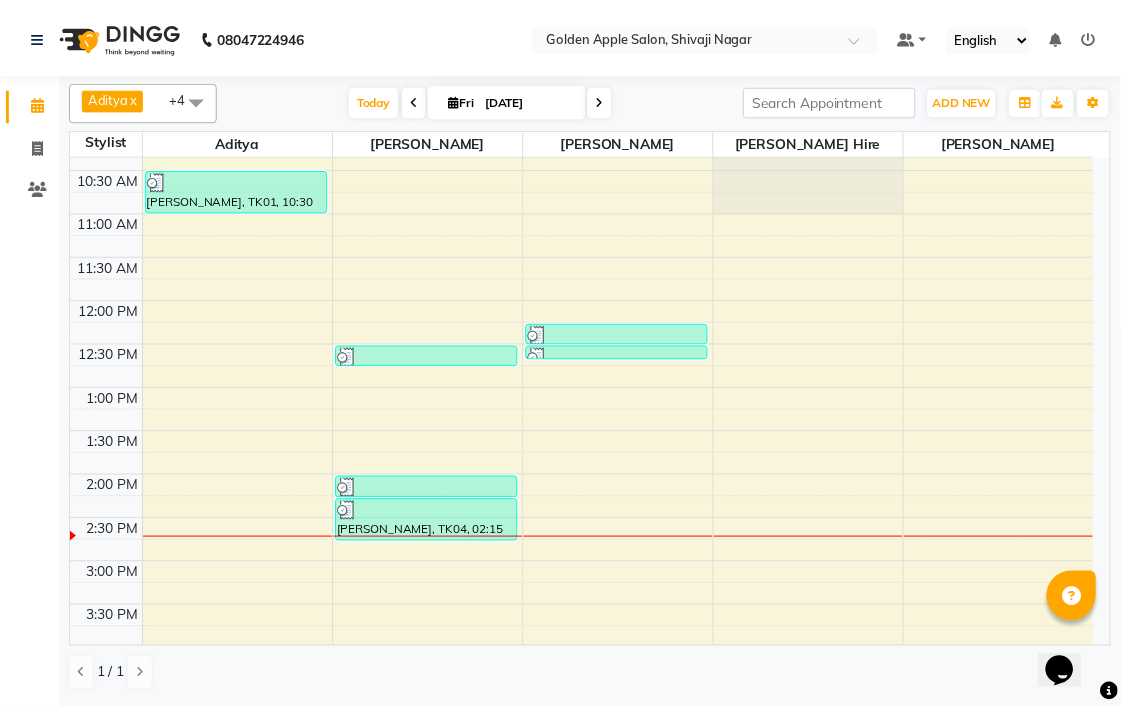 scroll, scrollTop: 333, scrollLeft: 0, axis: vertical 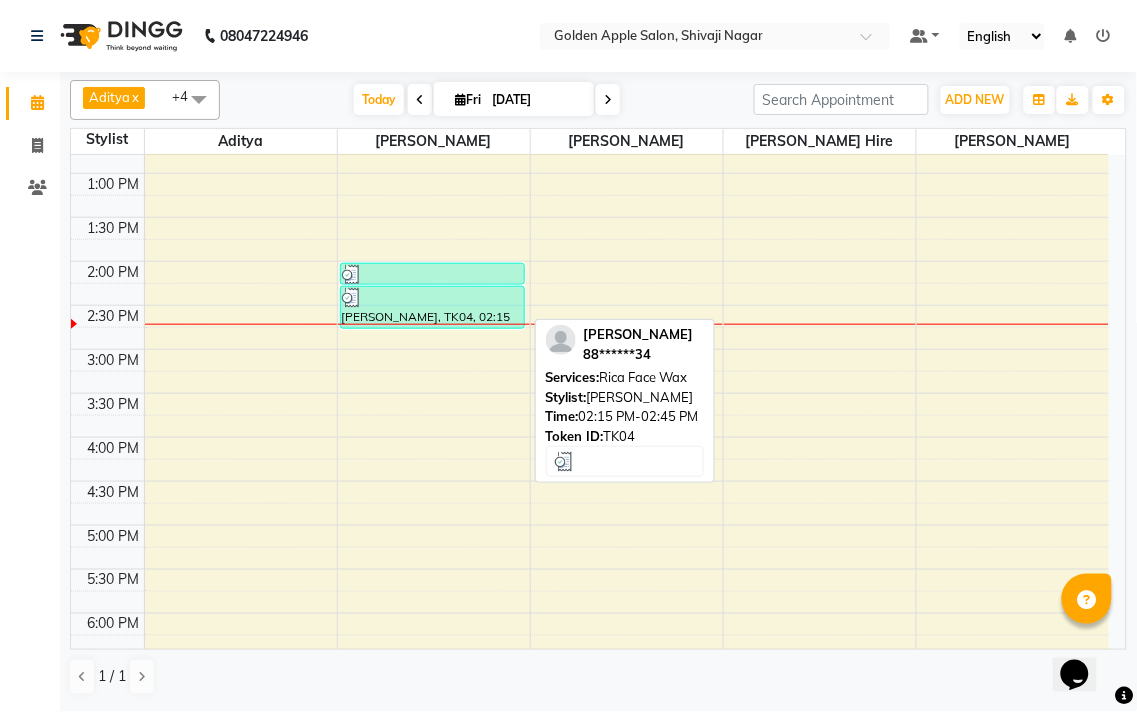 click at bounding box center [432, 298] 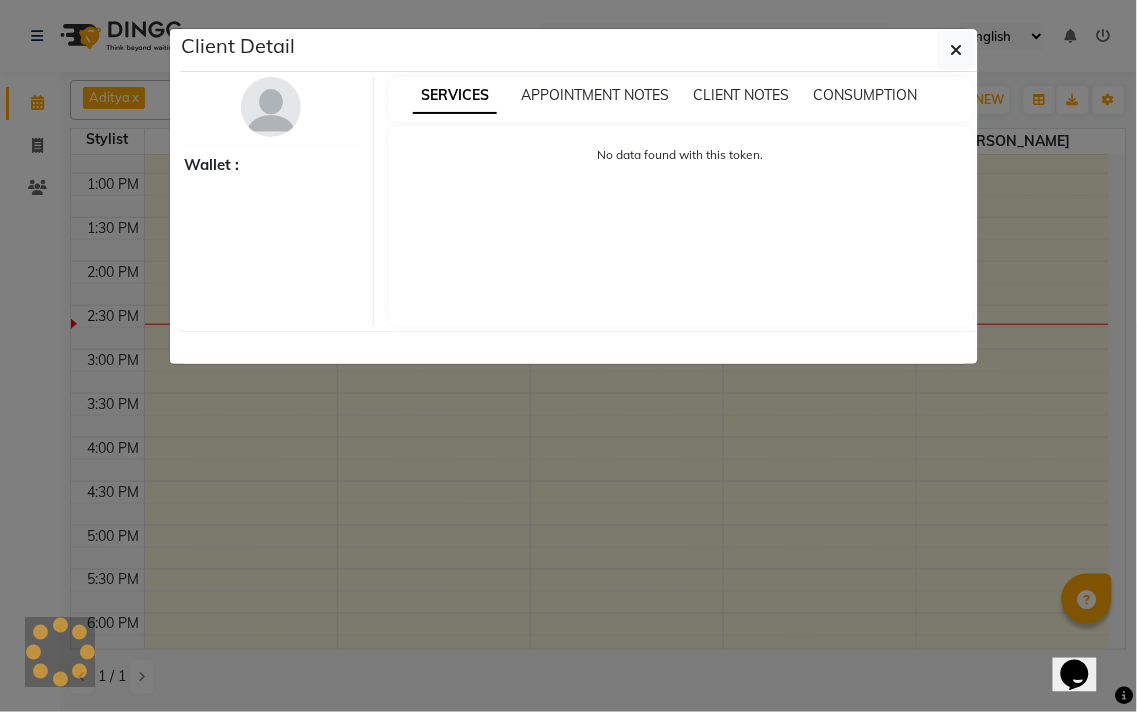 select on "3" 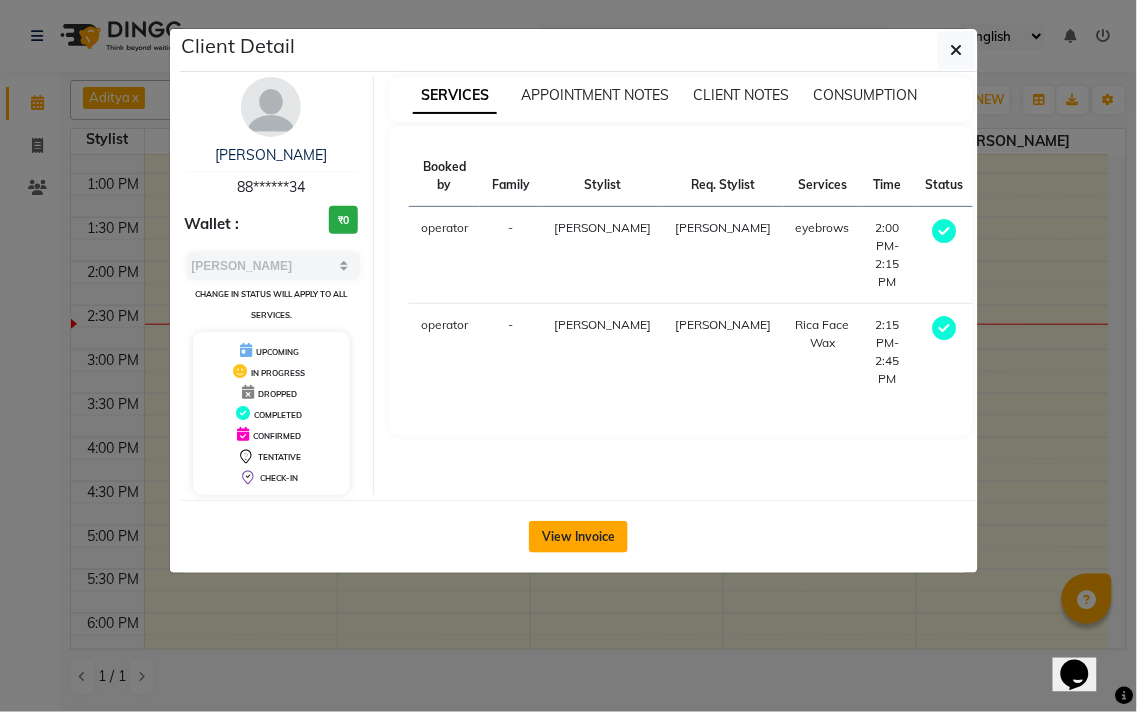 click on "View Invoice" 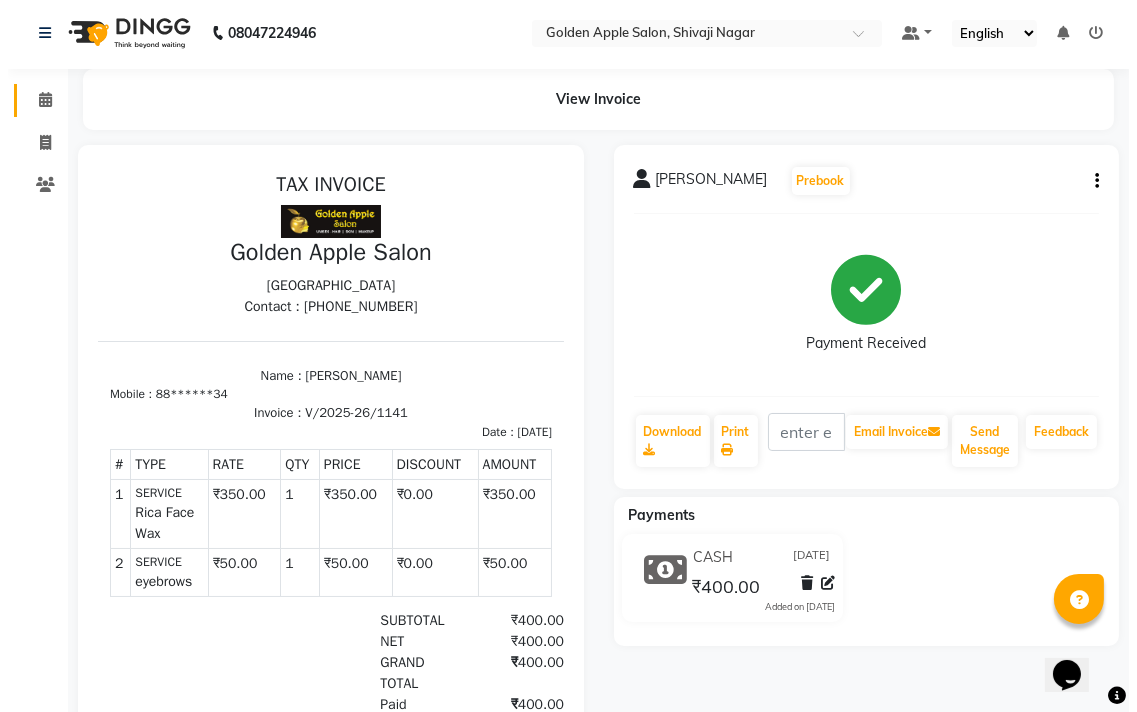 scroll, scrollTop: 0, scrollLeft: 0, axis: both 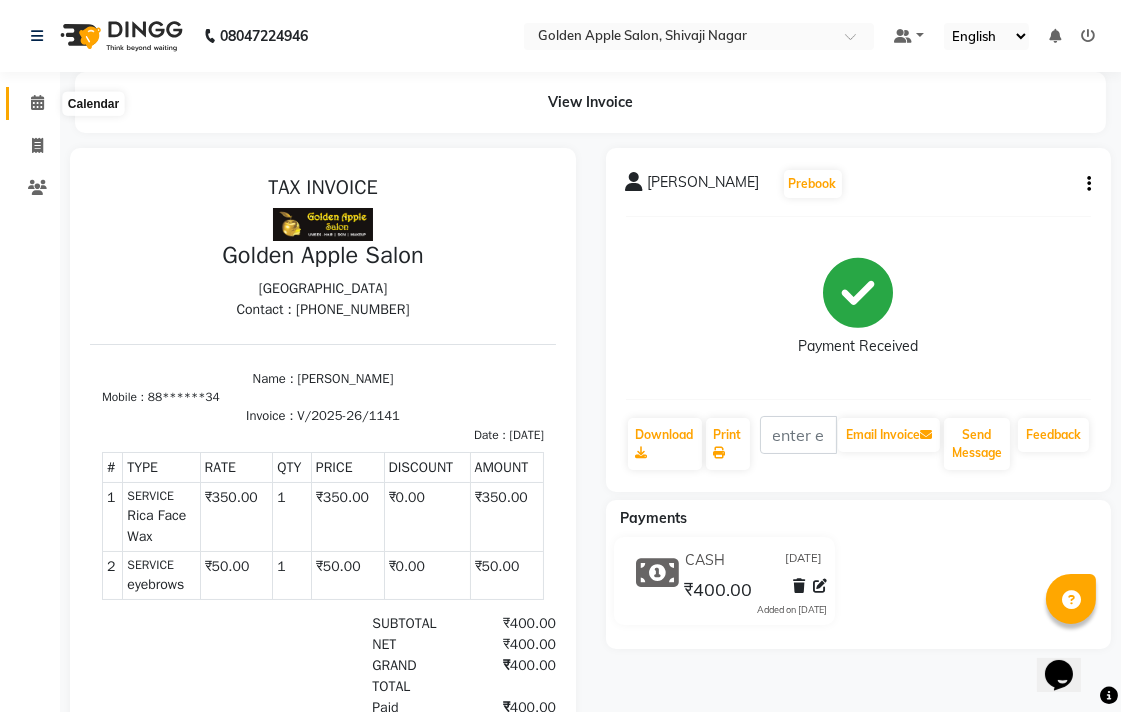 click 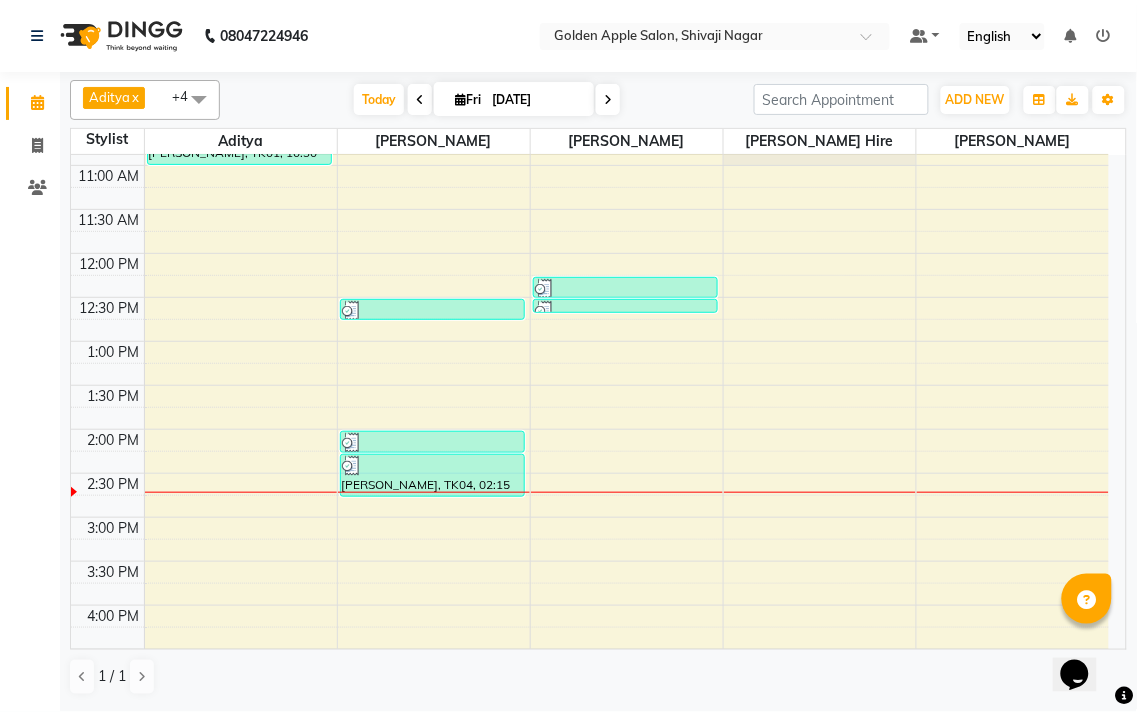 scroll, scrollTop: 222, scrollLeft: 0, axis: vertical 